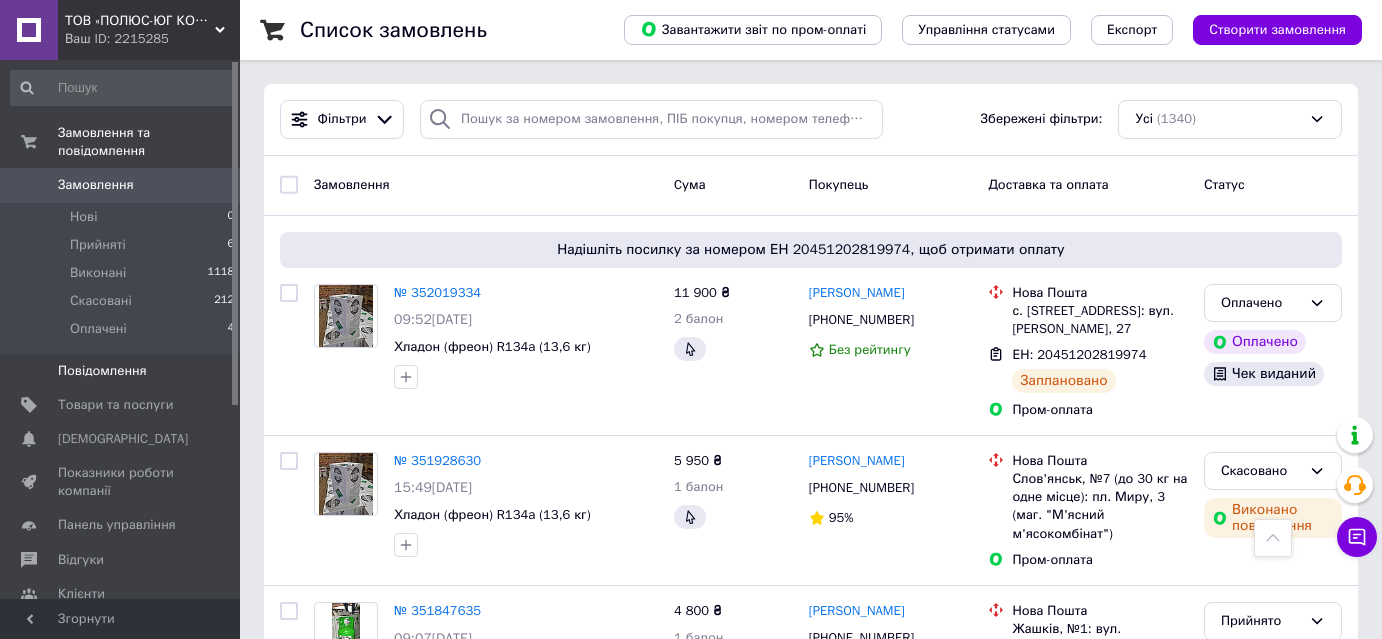 scroll, scrollTop: 909, scrollLeft: 0, axis: vertical 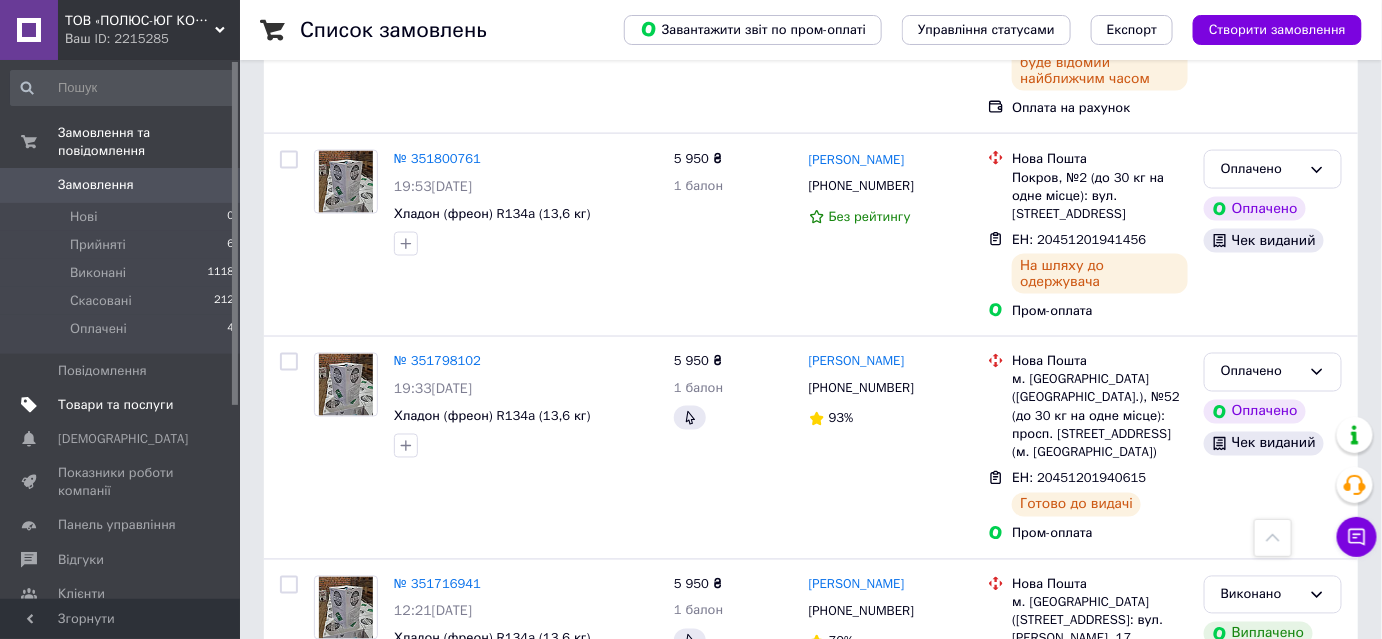 click on "Товари та послуги" at bounding box center (115, 405) 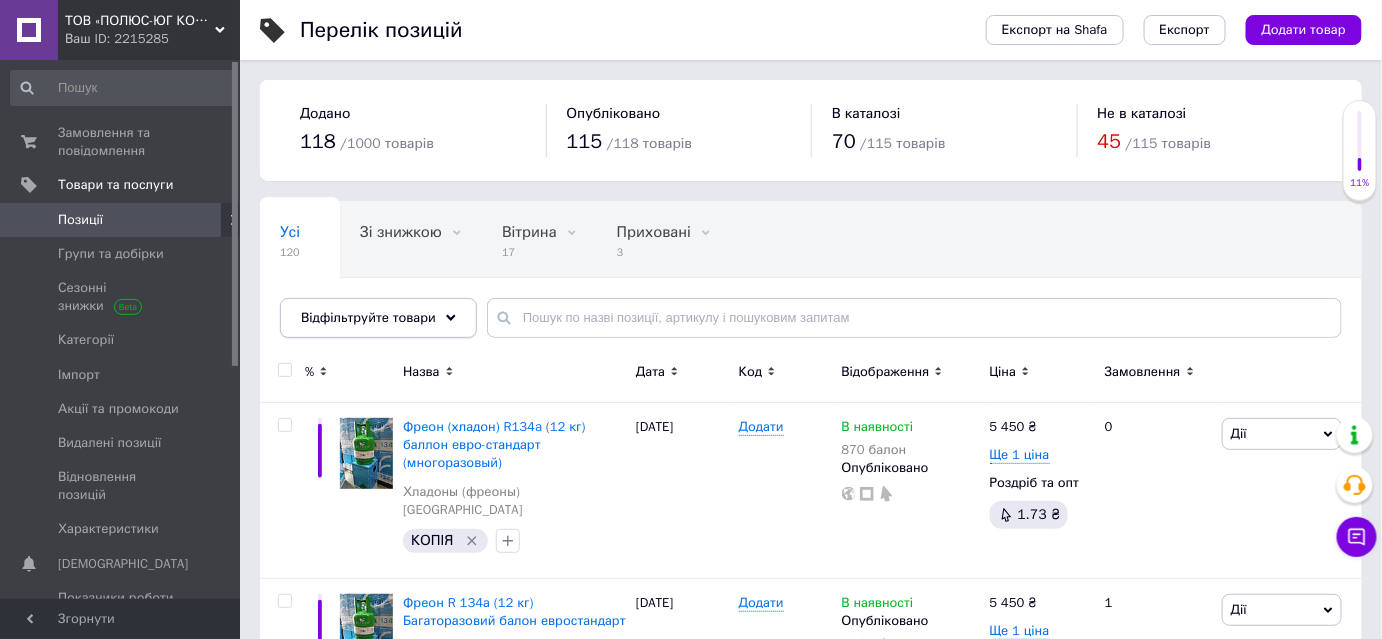 click on "Відфільтруйте товари" at bounding box center [368, 317] 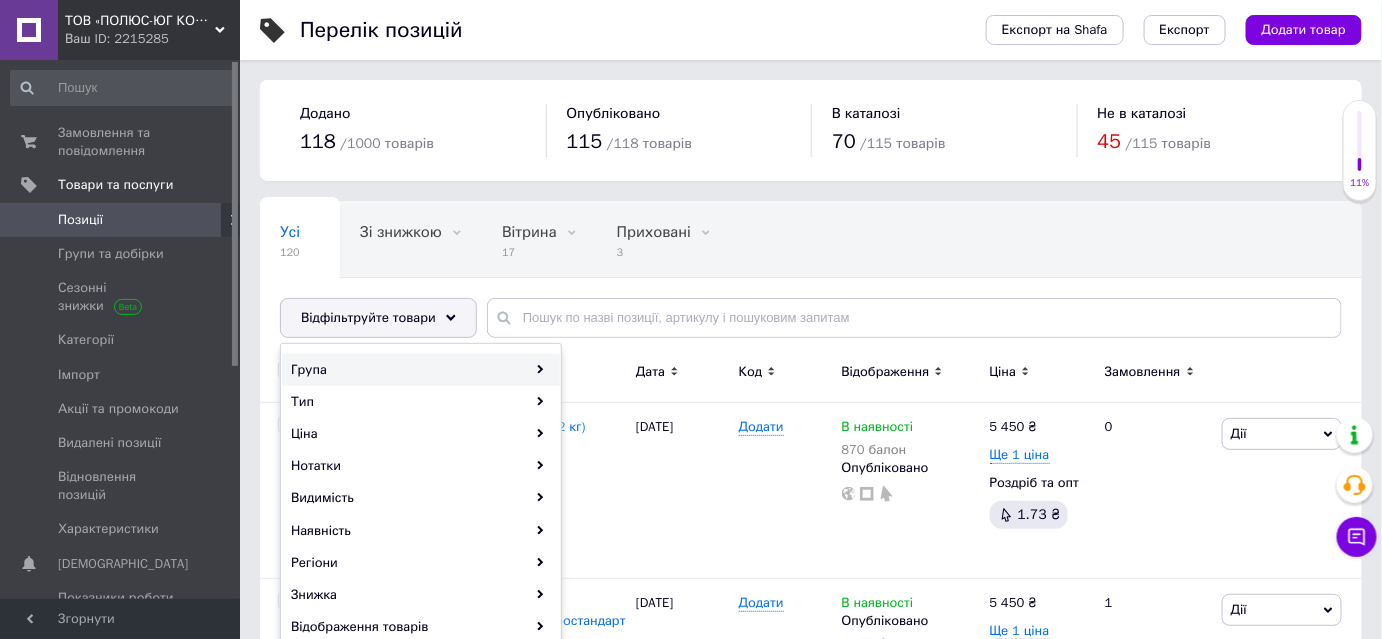 click on "Група" at bounding box center (421, 370) 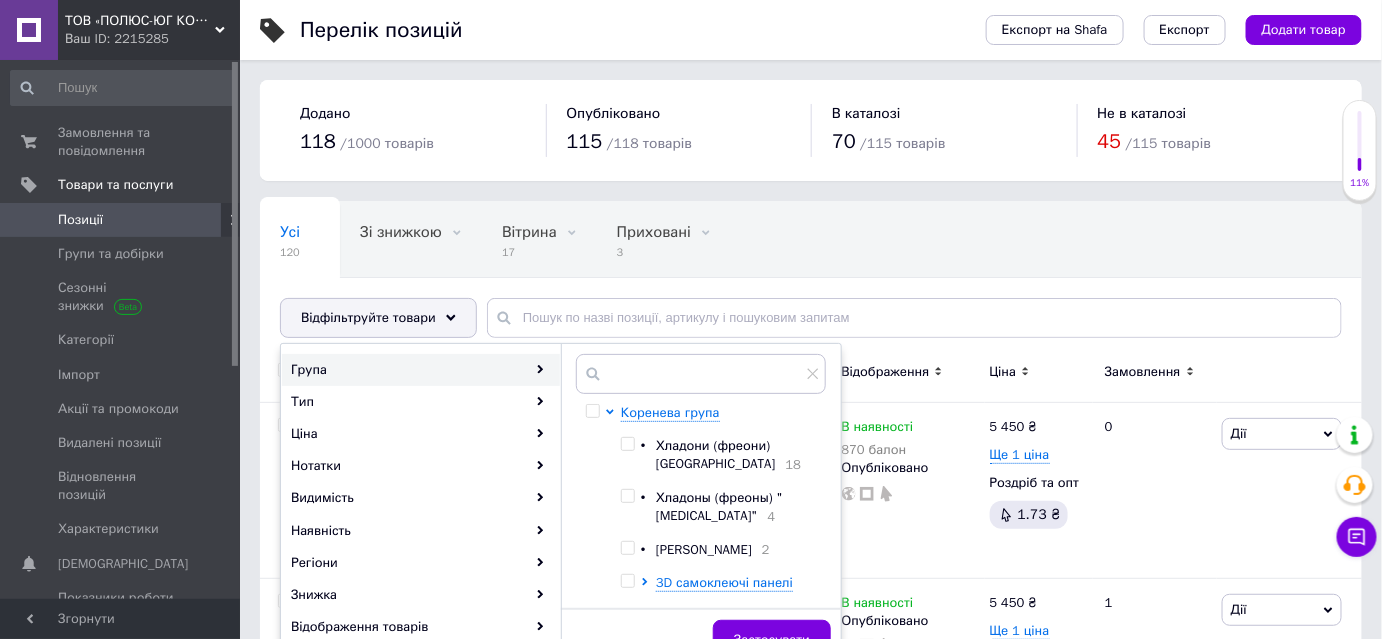 click at bounding box center [627, 444] 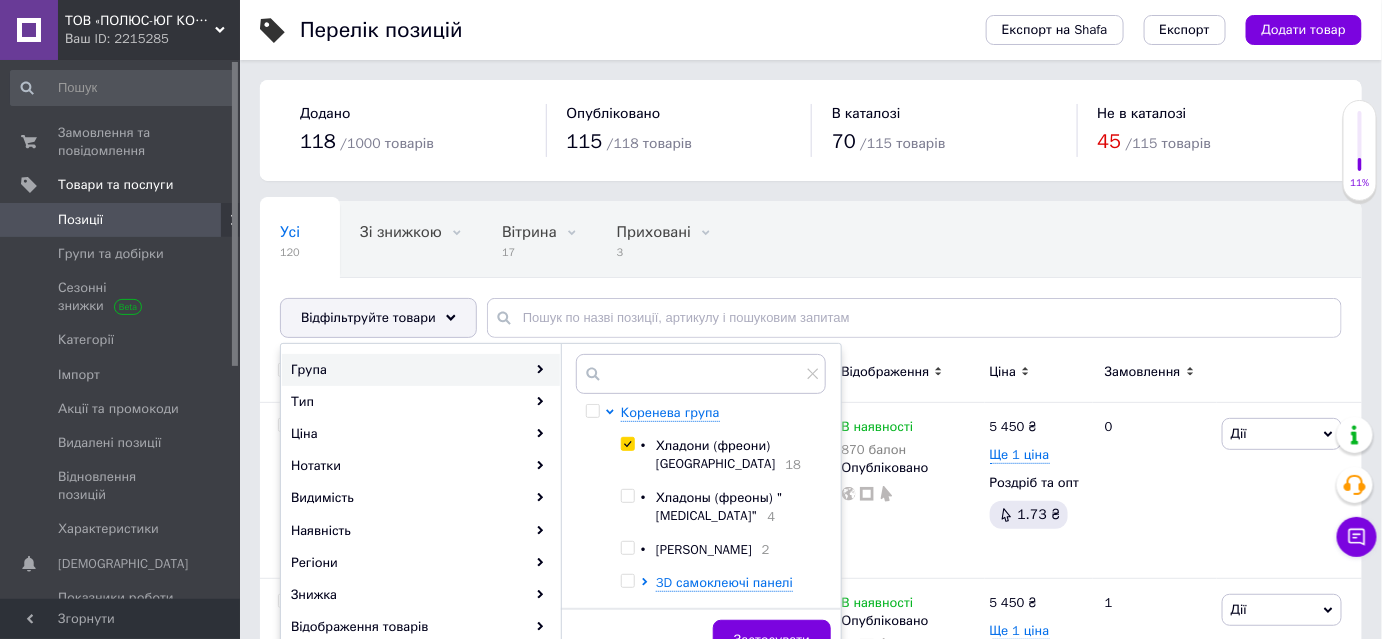checkbox on "true" 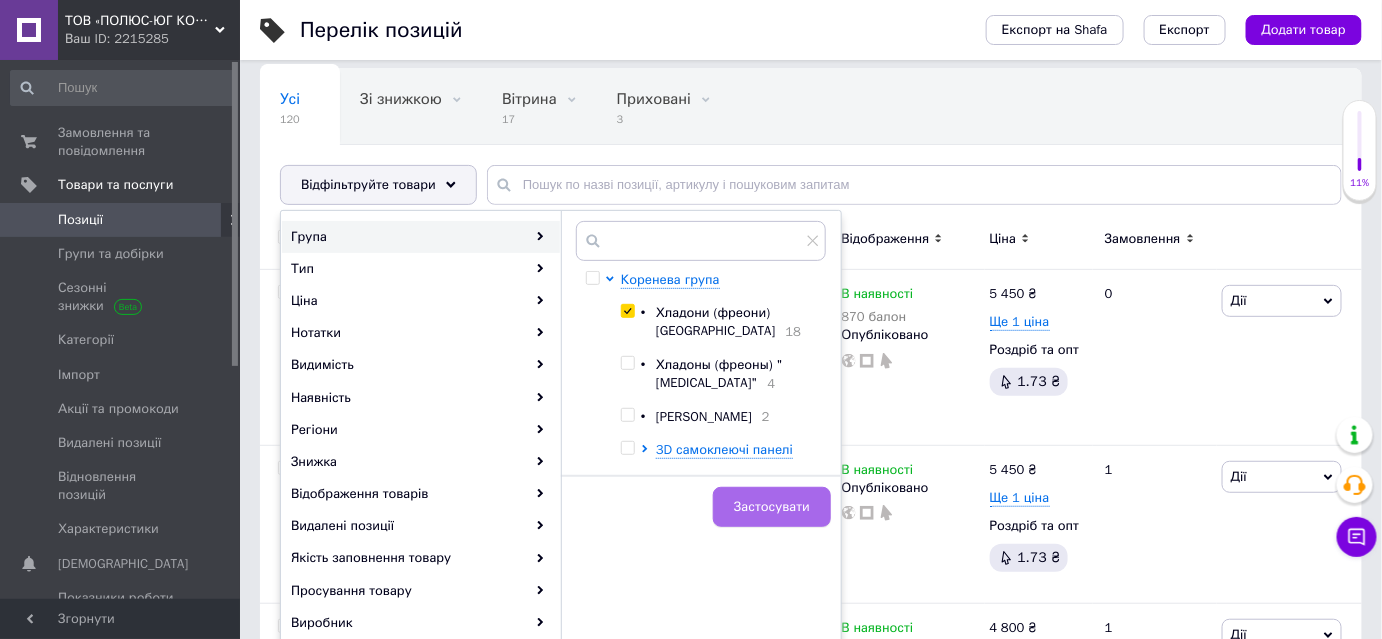 scroll, scrollTop: 181, scrollLeft: 0, axis: vertical 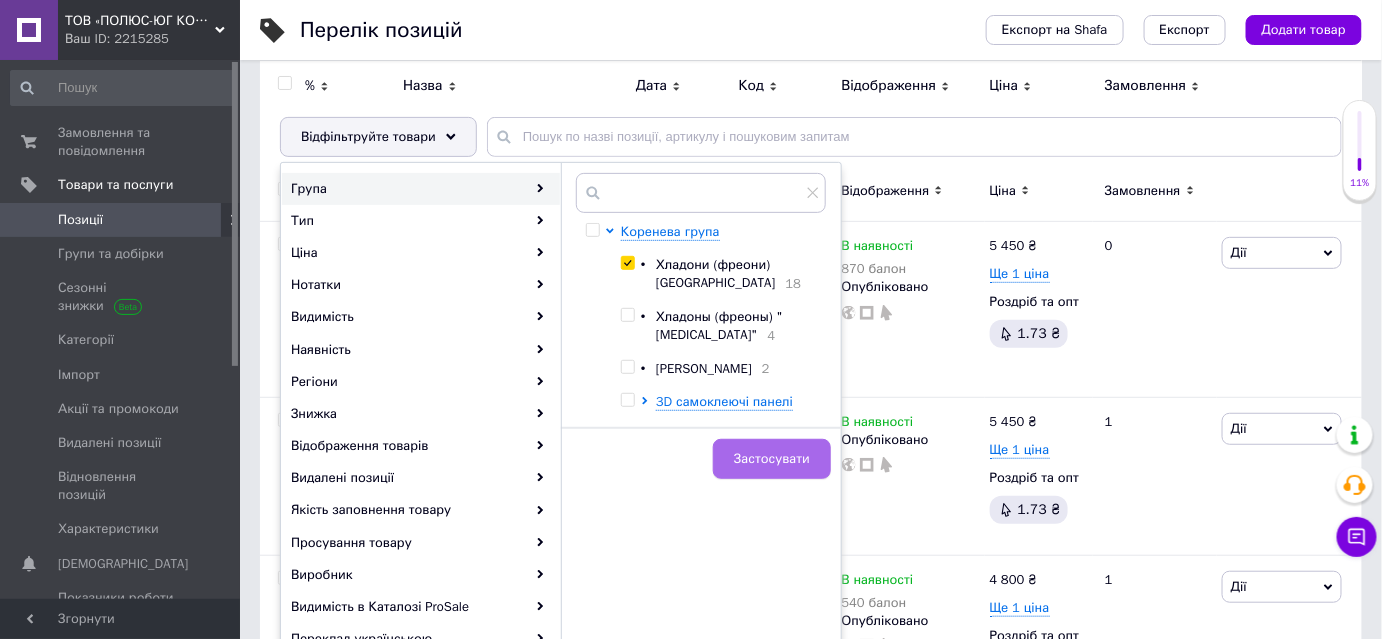click on "Застосувати" at bounding box center (772, 459) 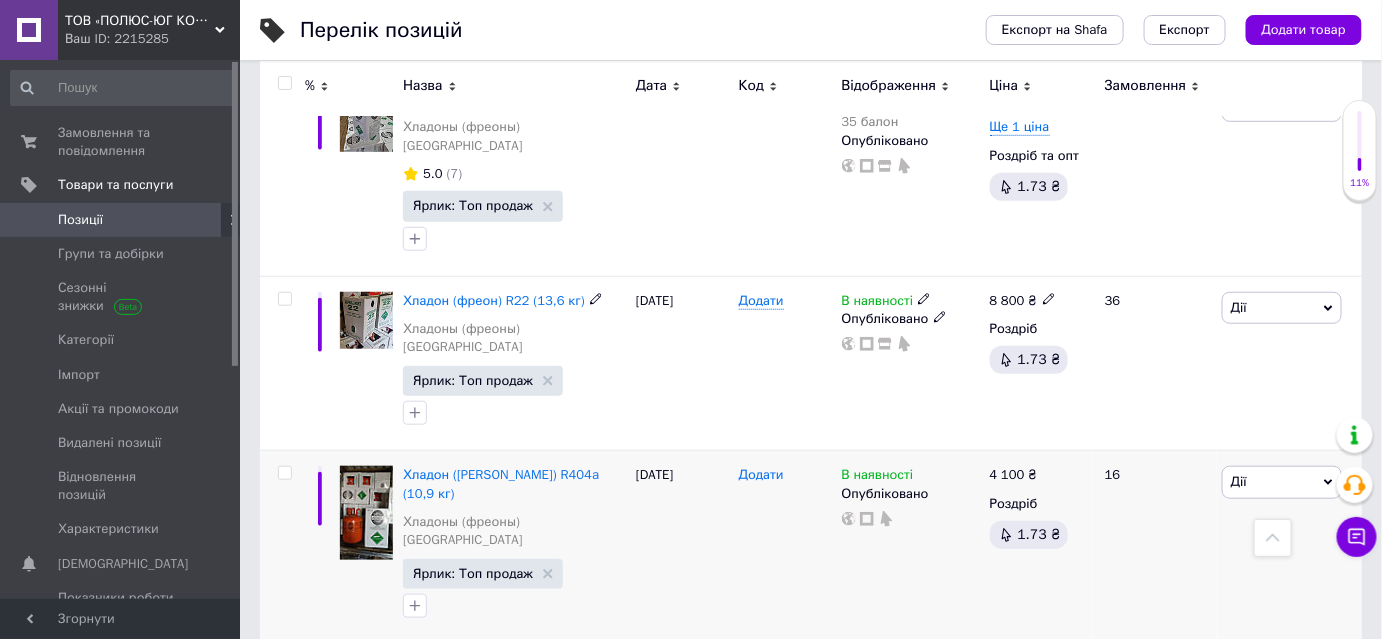scroll, scrollTop: 454, scrollLeft: 0, axis: vertical 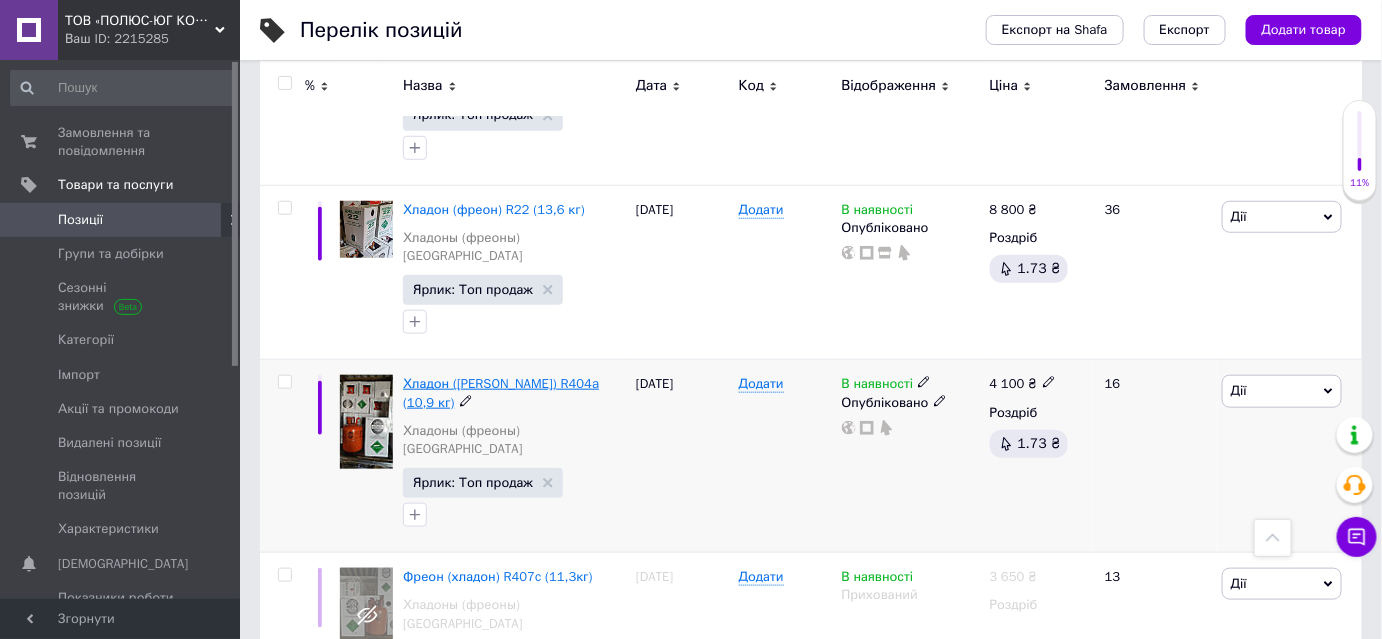 click on "Хладон ([PERSON_NAME]) R404a (10,9 кг)" at bounding box center (501, 392) 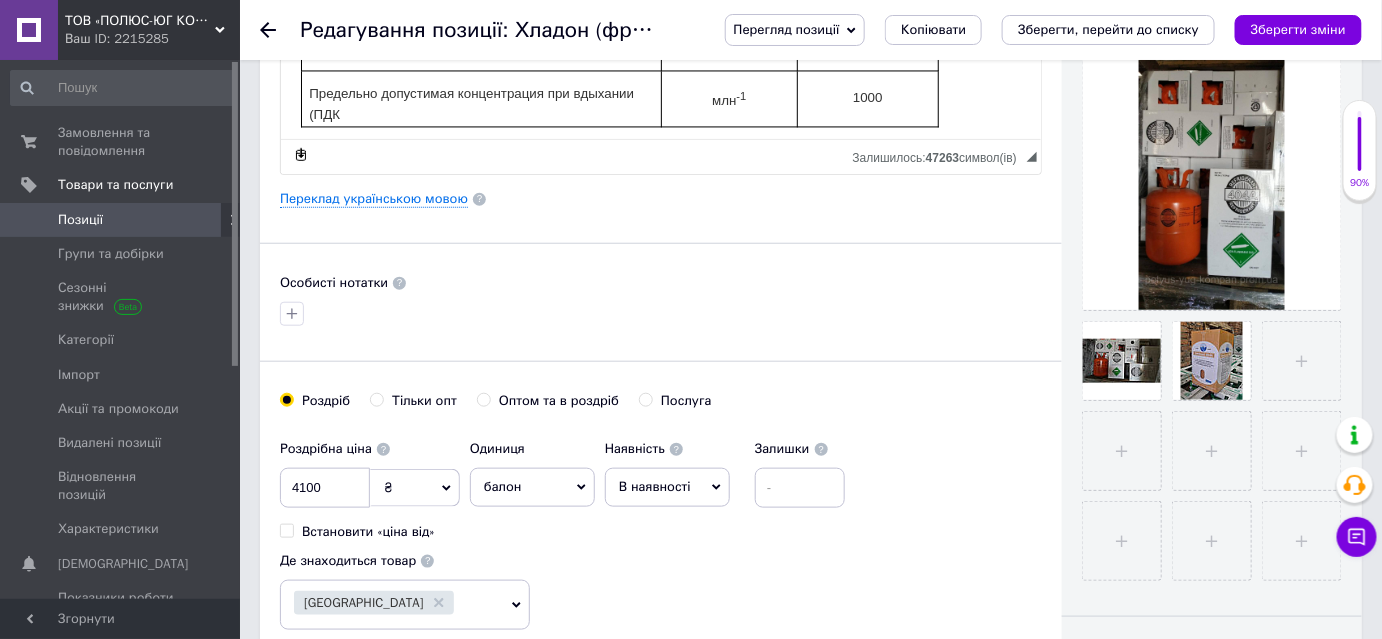 scroll, scrollTop: 454, scrollLeft: 0, axis: vertical 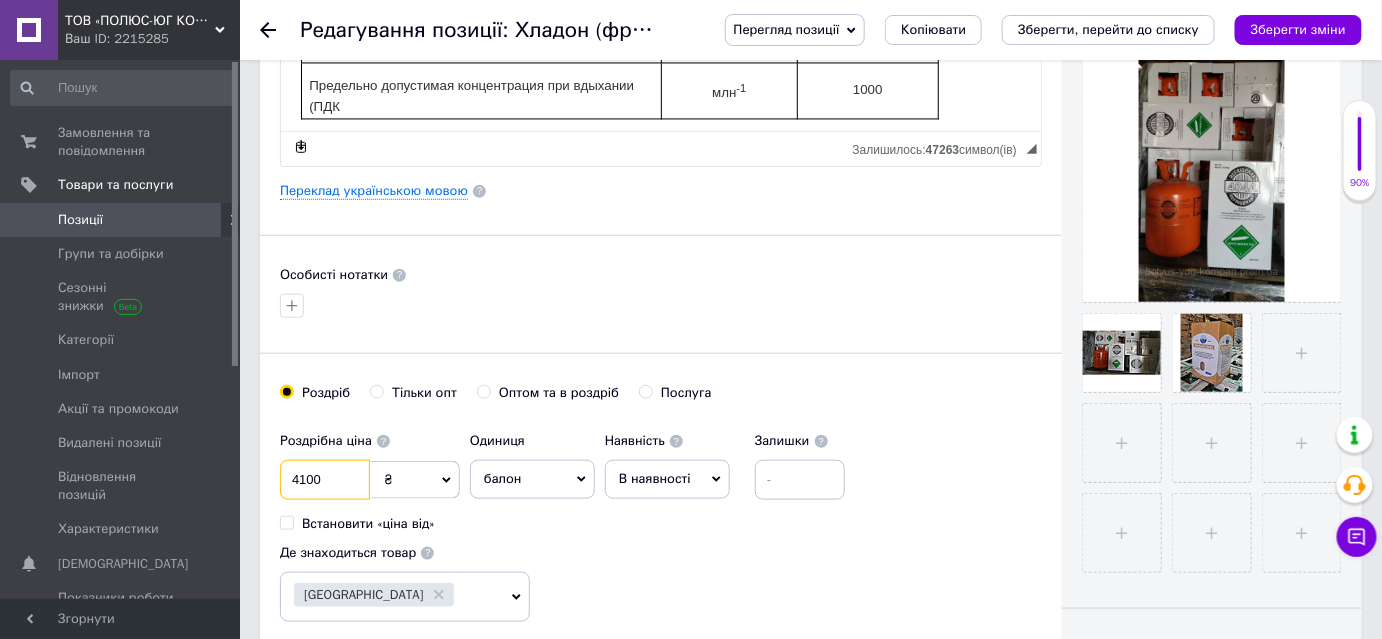 drag, startPoint x: 341, startPoint y: 476, endPoint x: 296, endPoint y: 476, distance: 45 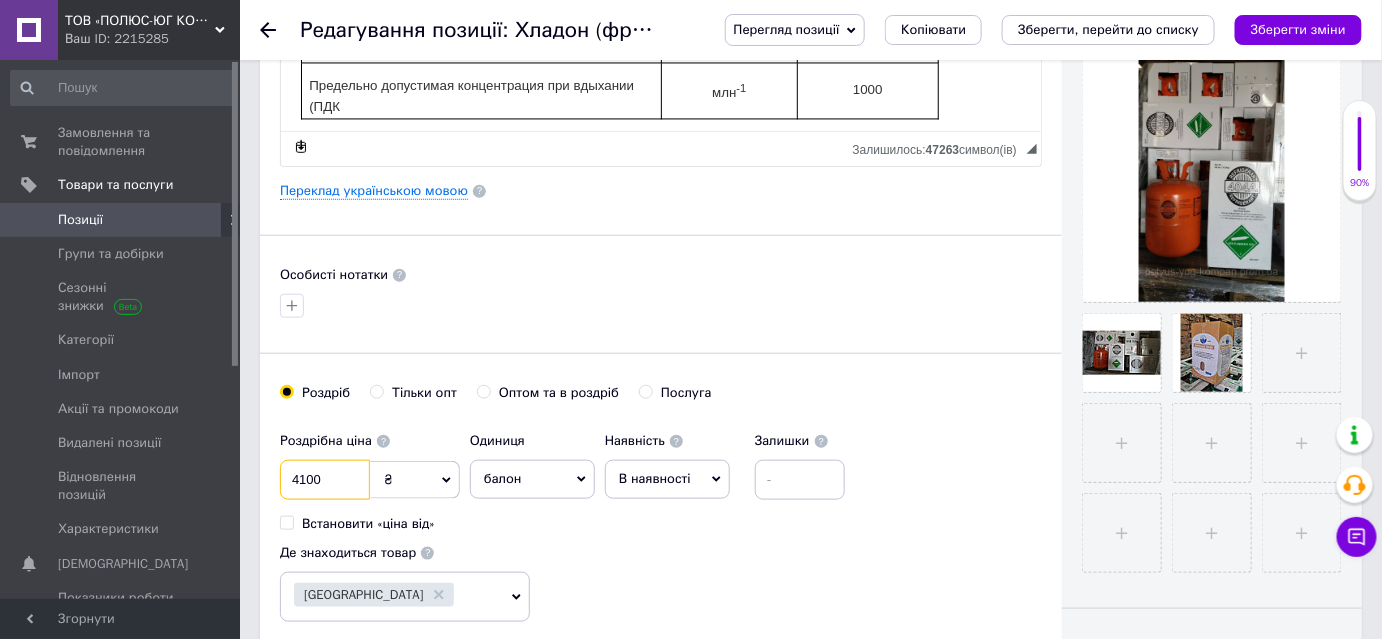 click on "4100" at bounding box center (325, 480) 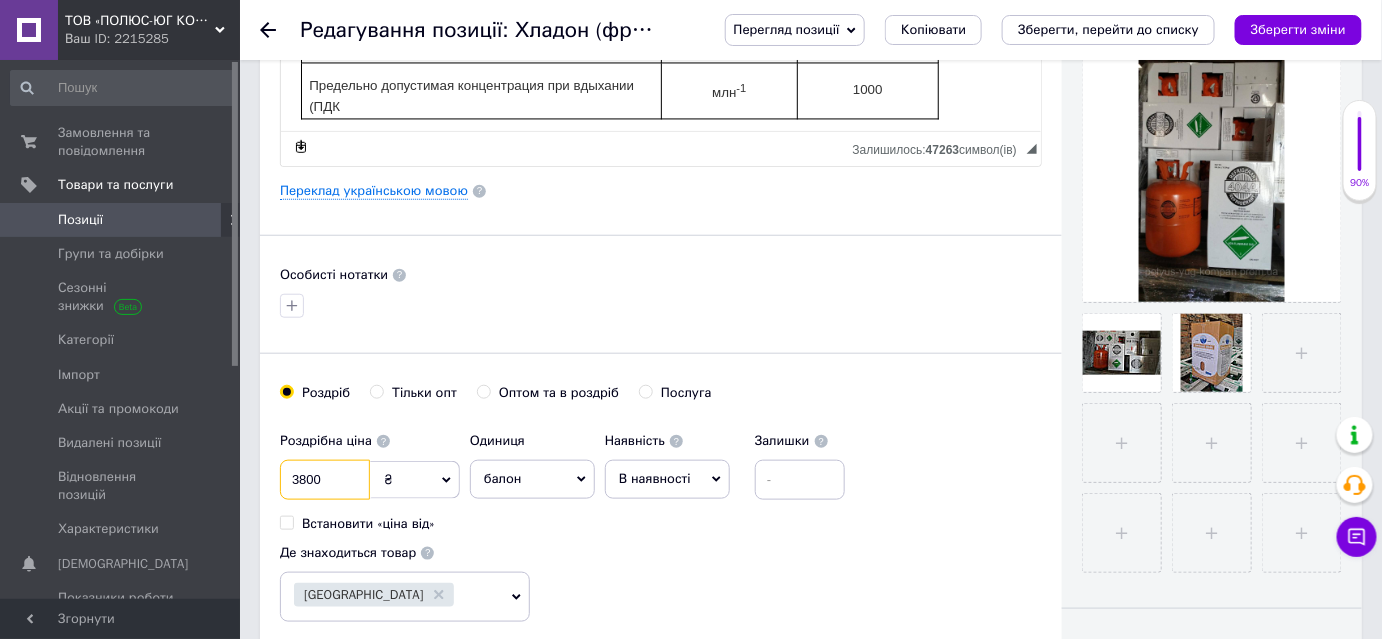 type on "3800" 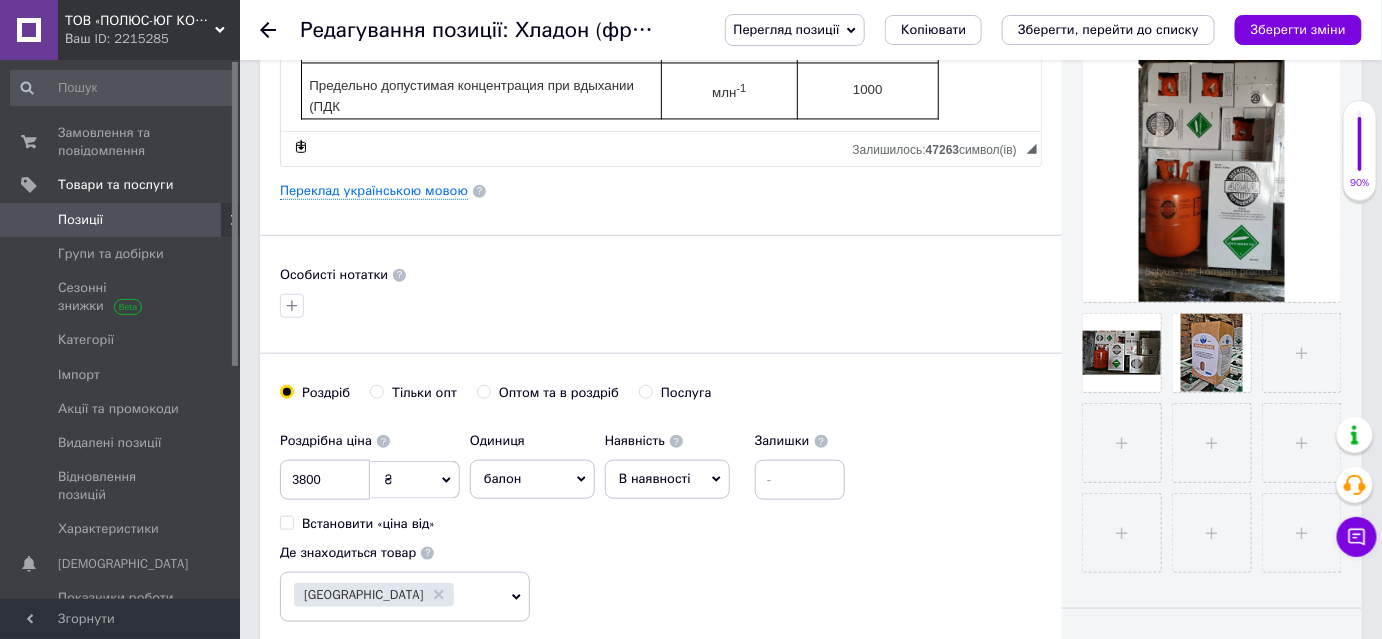 click on "Роздрібна ціна 3800 ₴ $ EUR CHF GBP ¥ PLN ₸ MDL HUF KGS CNY TRY KRW lei Встановити «ціна від» Одиниця балон Популярне шт. комплект упаковка кв.м пара м кг пог.м послуга т а автоцистерна ампула б банка блістер бобіна бочка [PERSON_NAME] бухта в ват виїзд відро г г га година гр/кв.м гігакалорія д дав два місяці день доба доза є єврокуб з зміна к кВт каністра карат кв.дм кв.м кв.см кв.фут квартал кг кг/кв.м км колесо комплект коробка куб.дм куб.м л л лист м м мВт мл мм моток місяць мішок н набір номер о об'єкт од. п палетомісце пара партія пач пог.м послуга посівна одиниця птахомісце півроку пігулка" at bounding box center [661, 522] 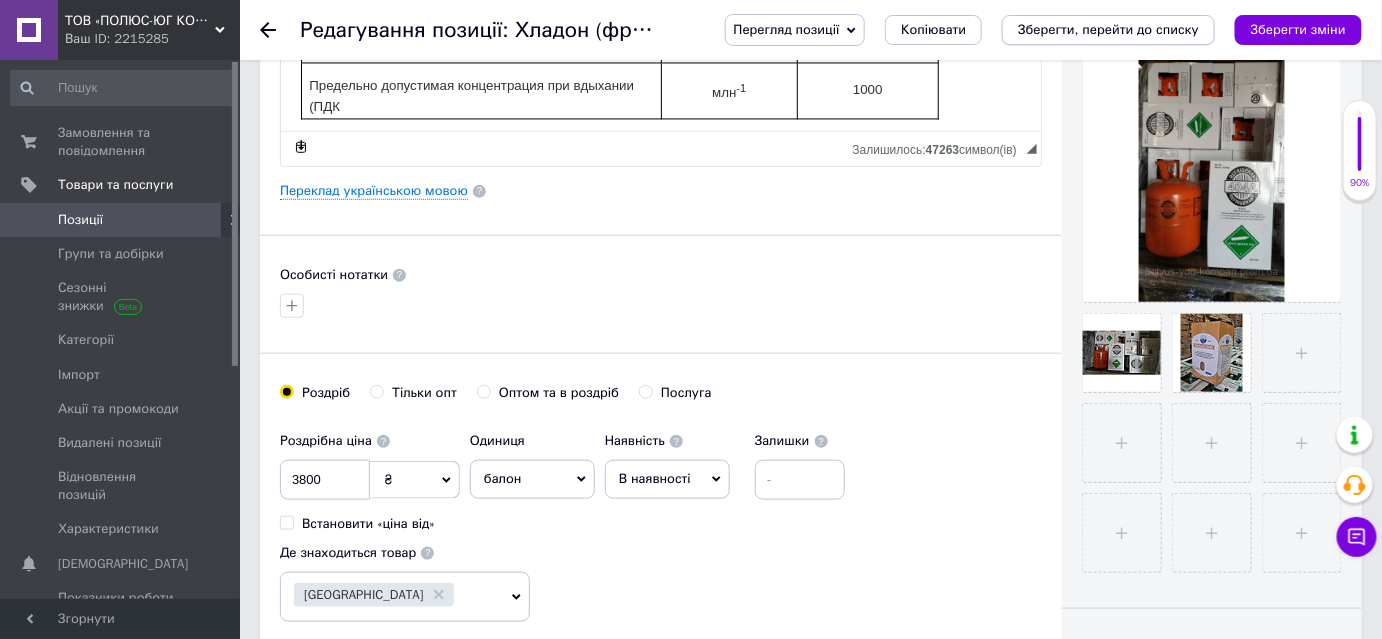 click on "Зберегти, перейти до списку" at bounding box center [1108, 29] 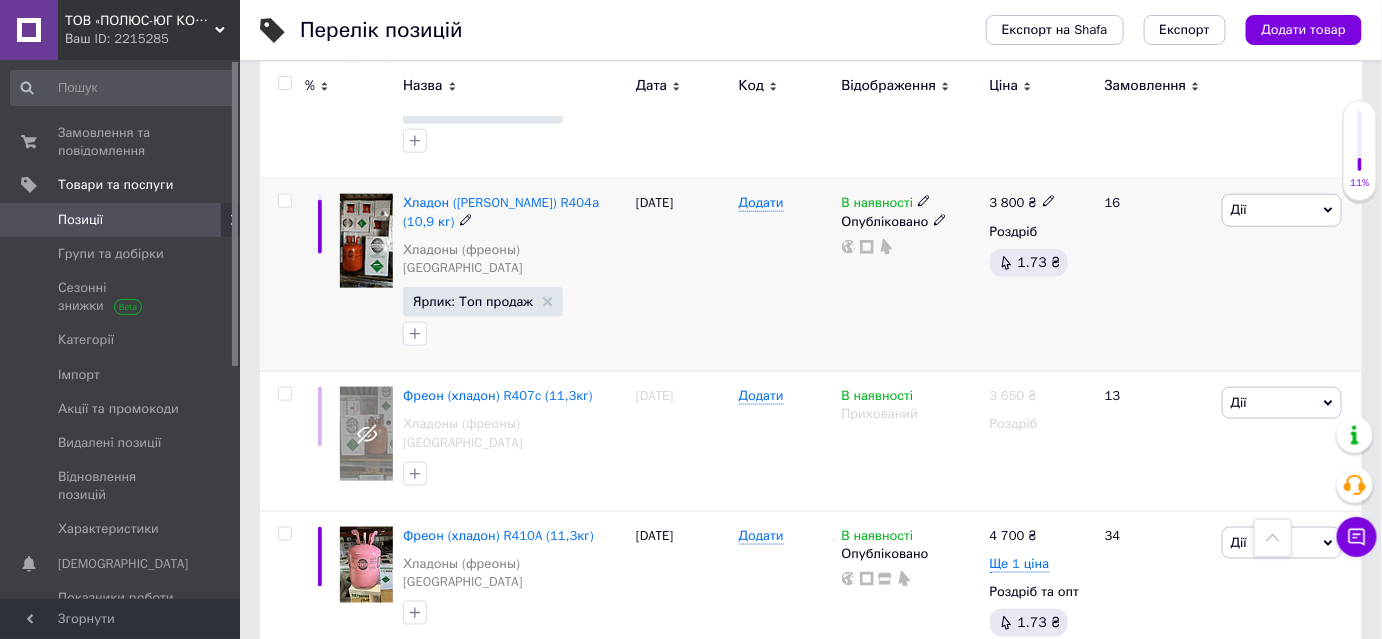 scroll, scrollTop: 636, scrollLeft: 0, axis: vertical 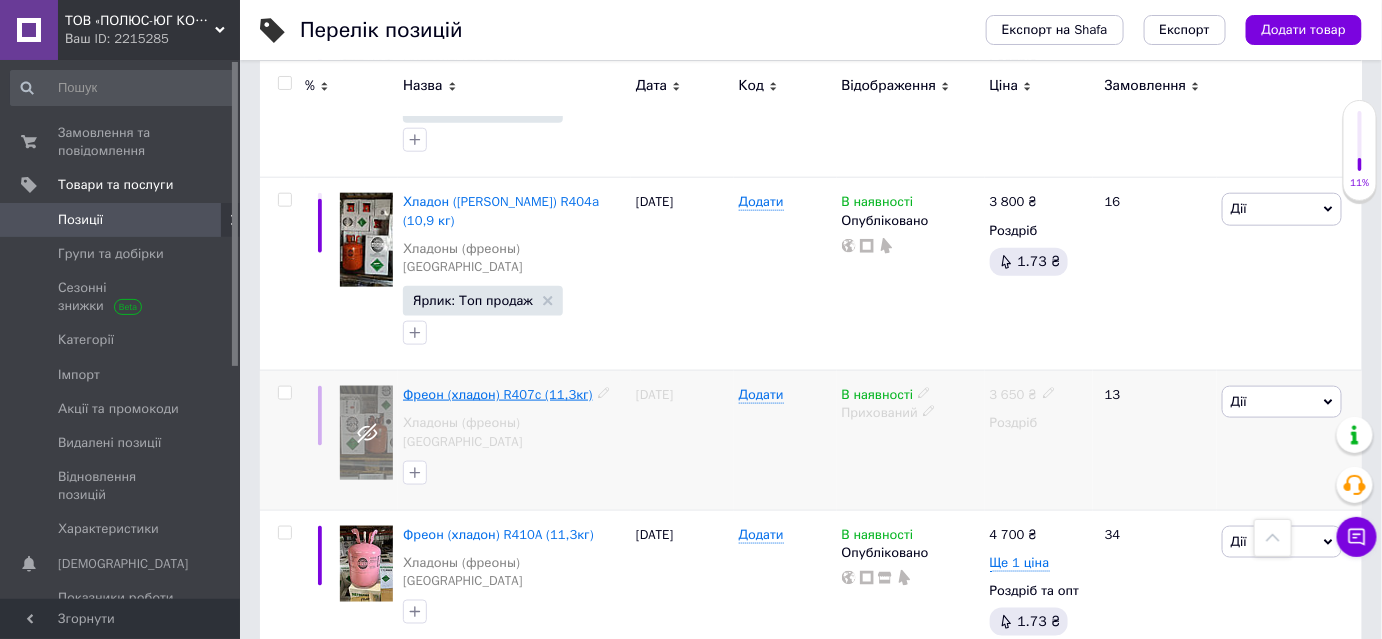click on "Фреон (хладон) R407c (11,3кг)" at bounding box center [498, 394] 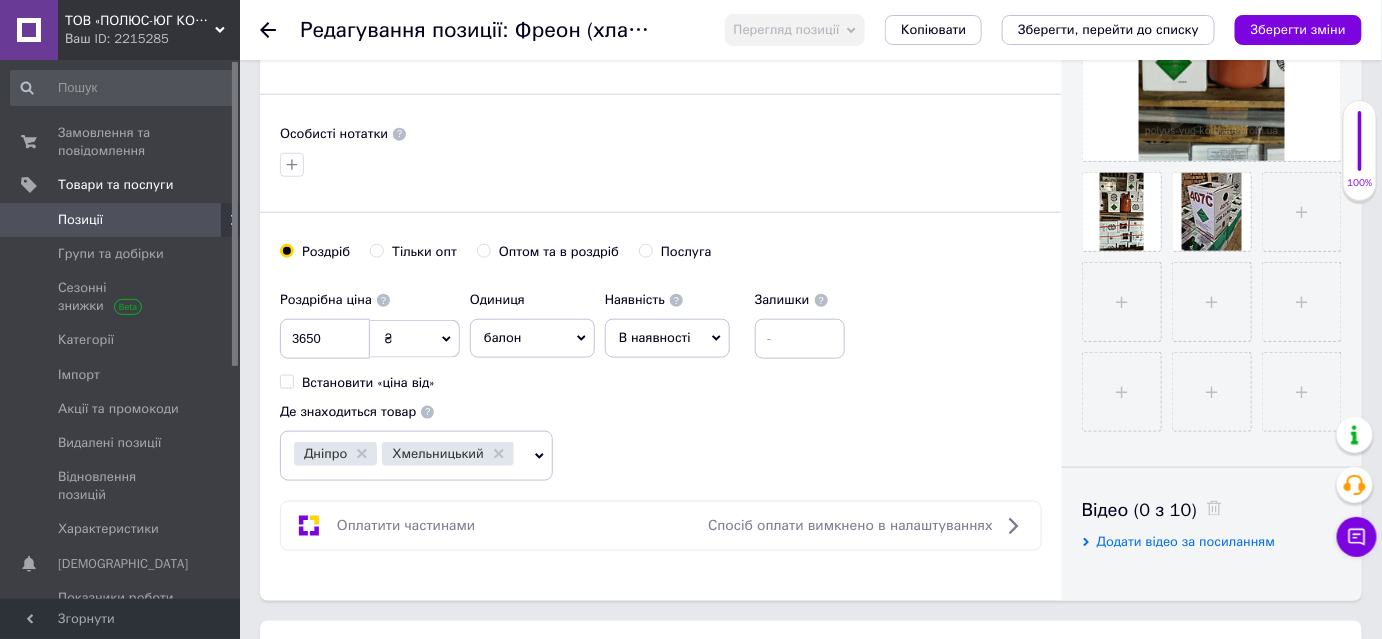 scroll, scrollTop: 636, scrollLeft: 0, axis: vertical 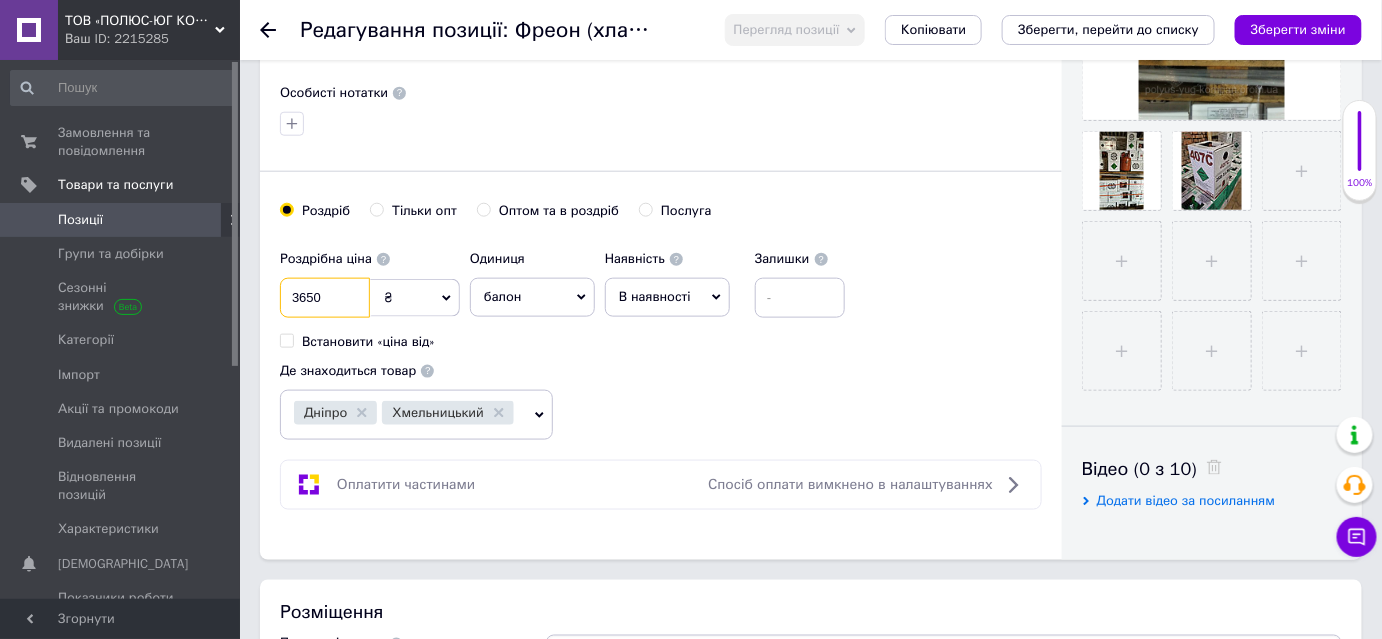 drag, startPoint x: 321, startPoint y: 297, endPoint x: 298, endPoint y: 294, distance: 23.194826 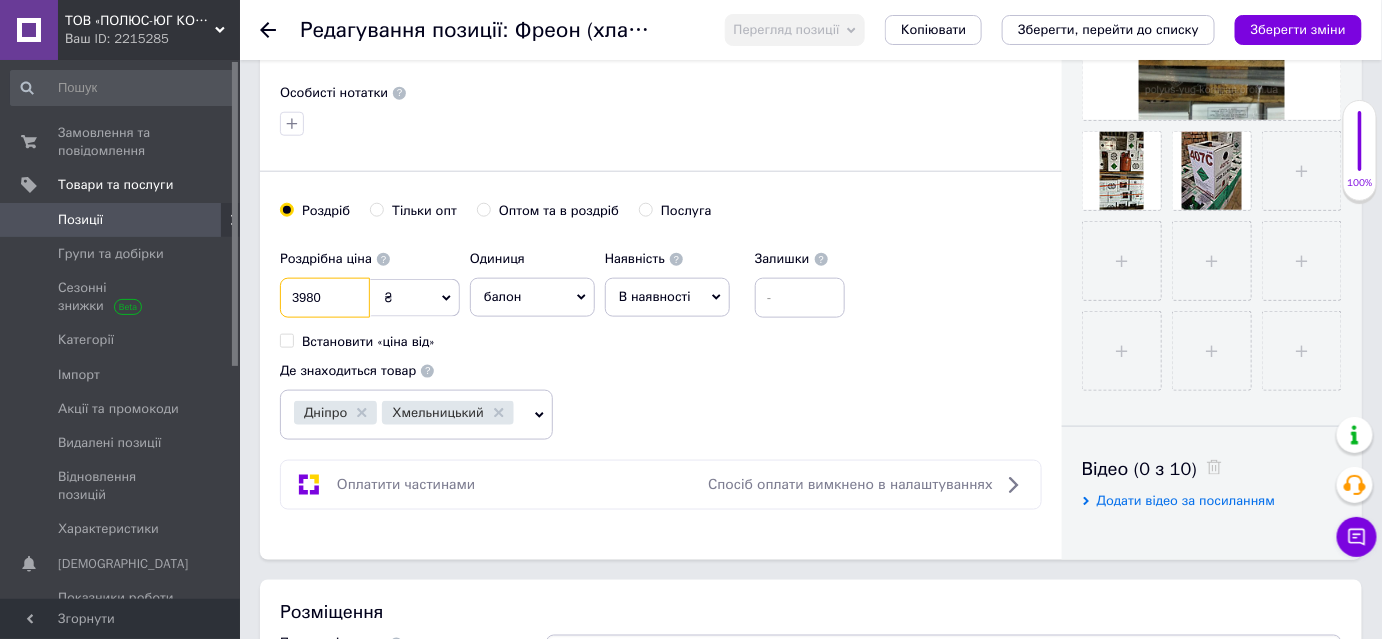 type on "3980" 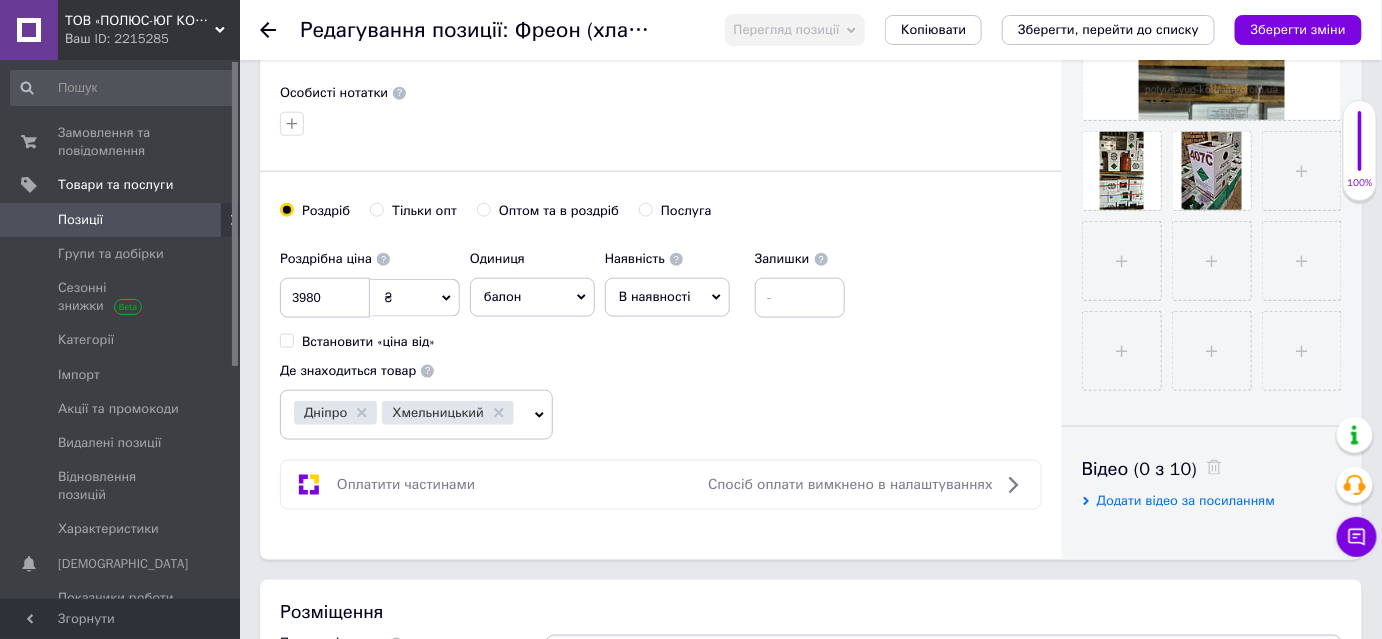 click on "Роздрібна ціна 3980 ₴ $ EUR CHF GBP ¥ PLN ₸ MDL HUF KGS CNY TRY KRW lei Встановити «ціна від» Одиниця балон Популярне шт. комплект упаковка кв.м пара м кг пог.м послуга т а автоцистерна ампула б банка блістер бобіна бочка [PERSON_NAME] бухта в ват виїзд відро г г га година гр/кв.м гігакалорія д дав два місяці день доба доза є єврокуб з зміна к кВт каністра карат кв.дм кв.м кв.см кв.фут квартал кг кг/кв.м км колесо комплект коробка куб.дм куб.м л л лист м м мВт мл мм моток місяць мішок н набір номер о об'єкт од. п палетомісце пара партія пач пог.м послуга посівна одиниця птахомісце півроку пігулка" at bounding box center [661, 340] 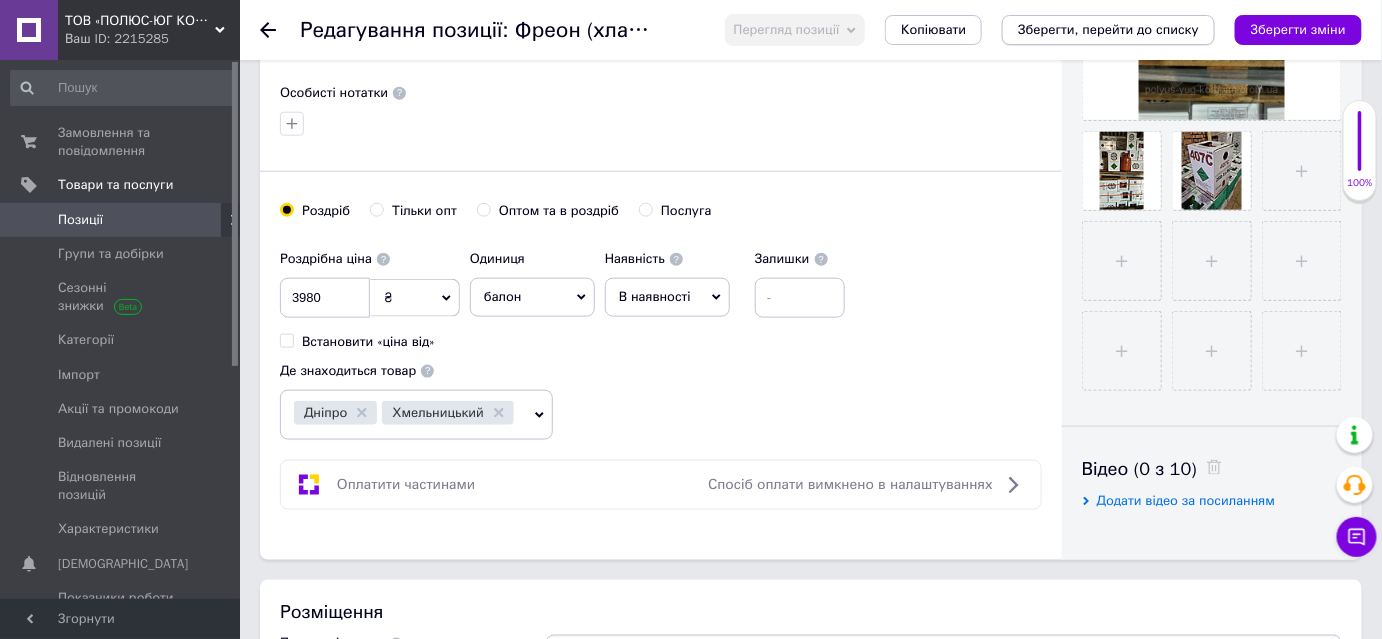 click on "Зберегти, перейти до списку" at bounding box center [1108, 29] 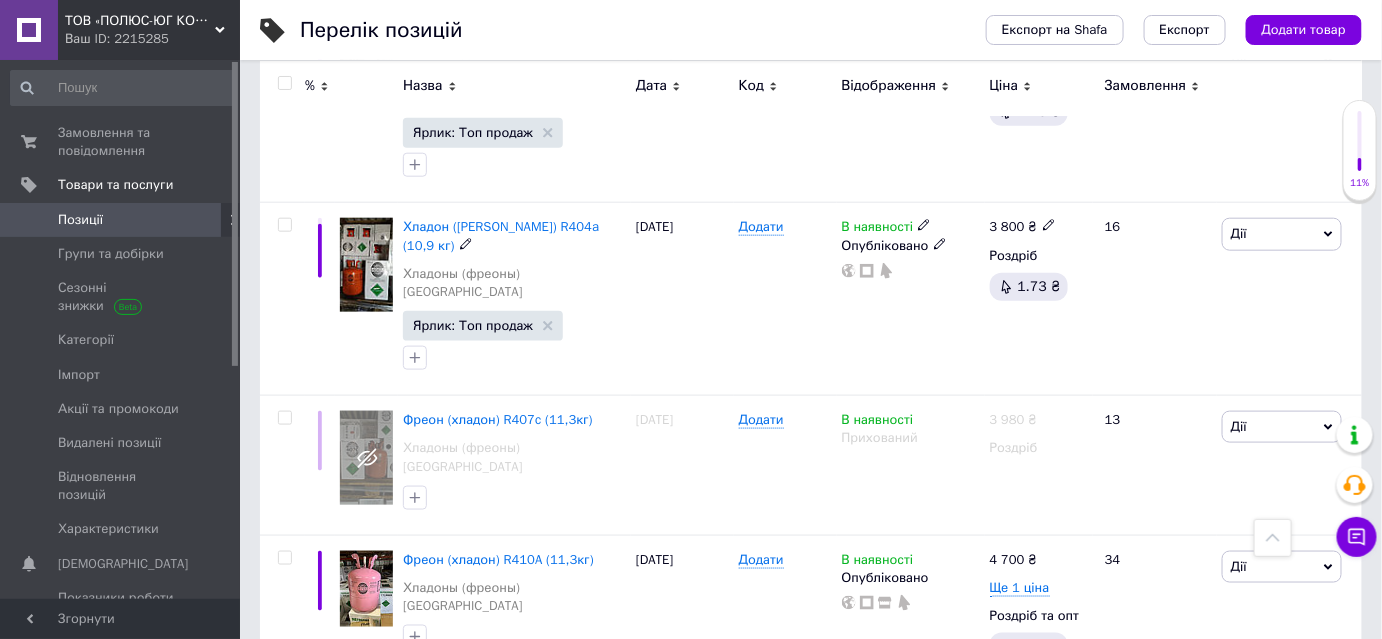 scroll, scrollTop: 636, scrollLeft: 0, axis: vertical 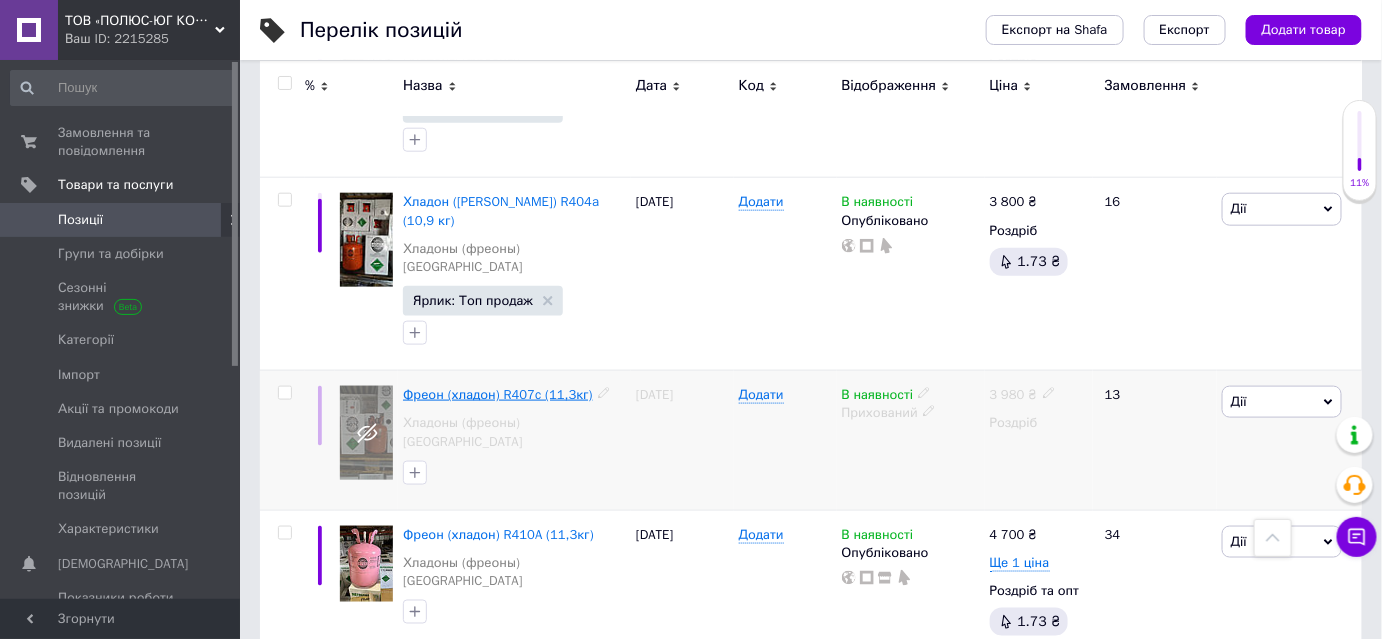click on "Фреон (хладон) R407c (11,3кг)" at bounding box center (498, 394) 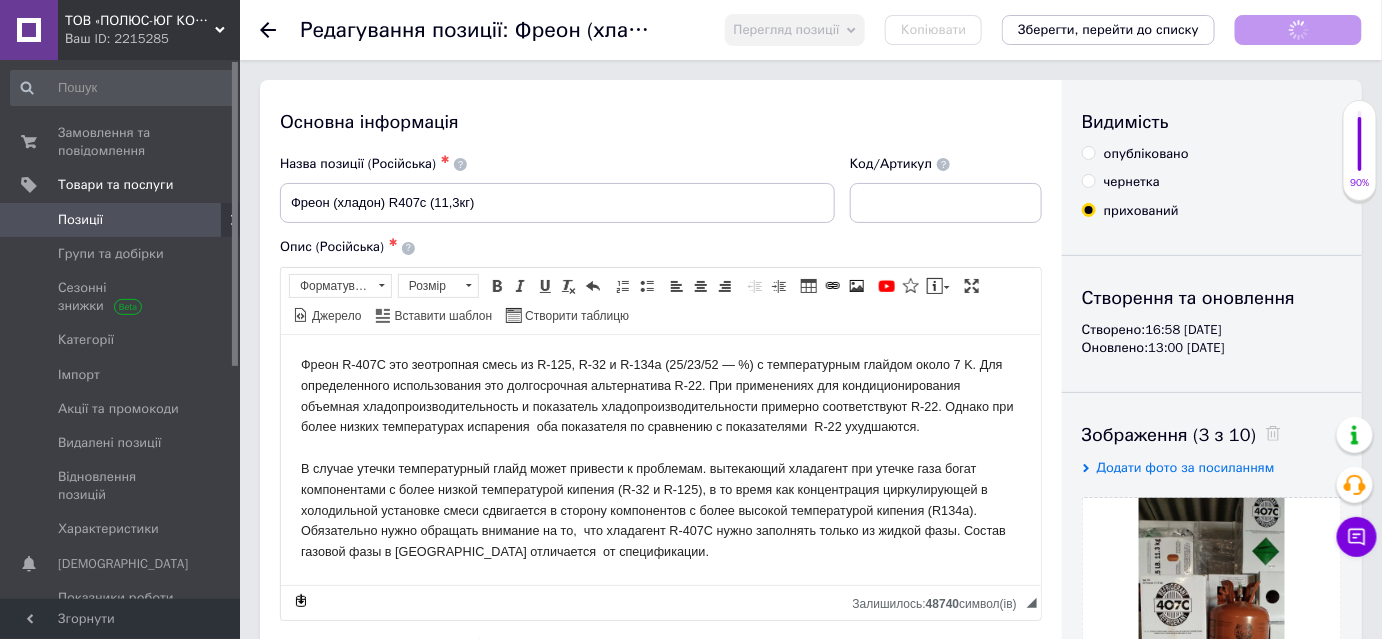 scroll, scrollTop: 0, scrollLeft: 0, axis: both 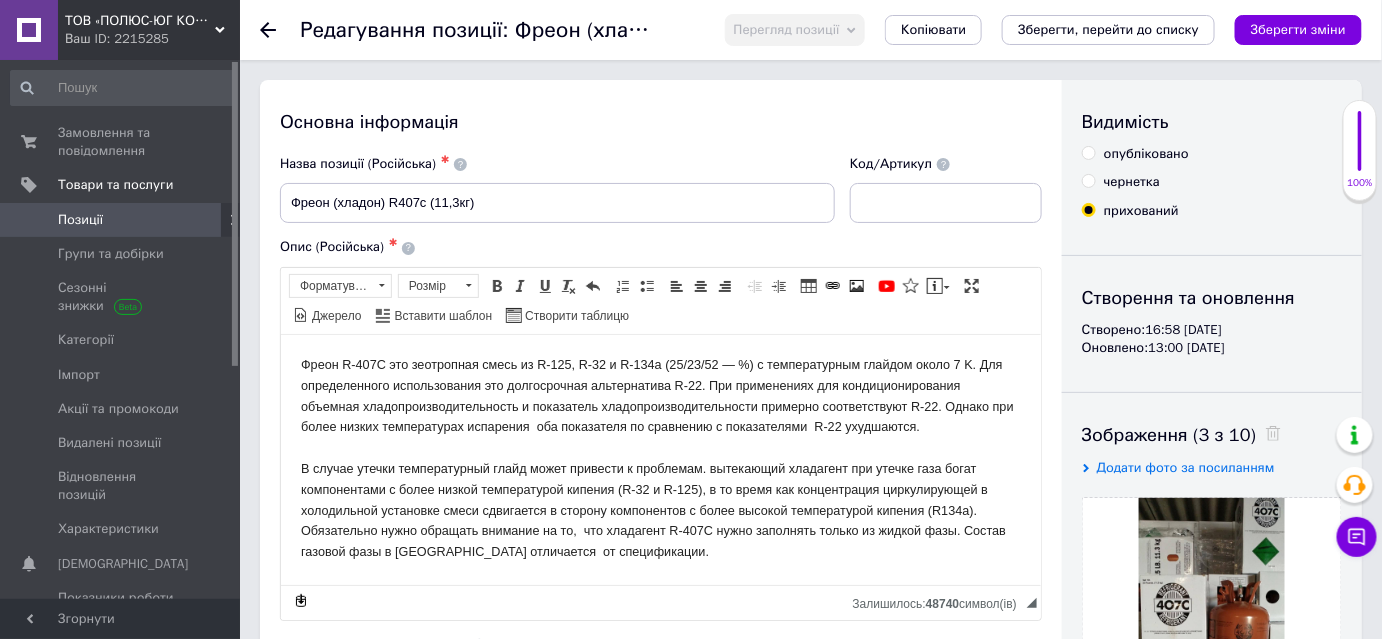 click on "опубліковано" at bounding box center [1135, 154] 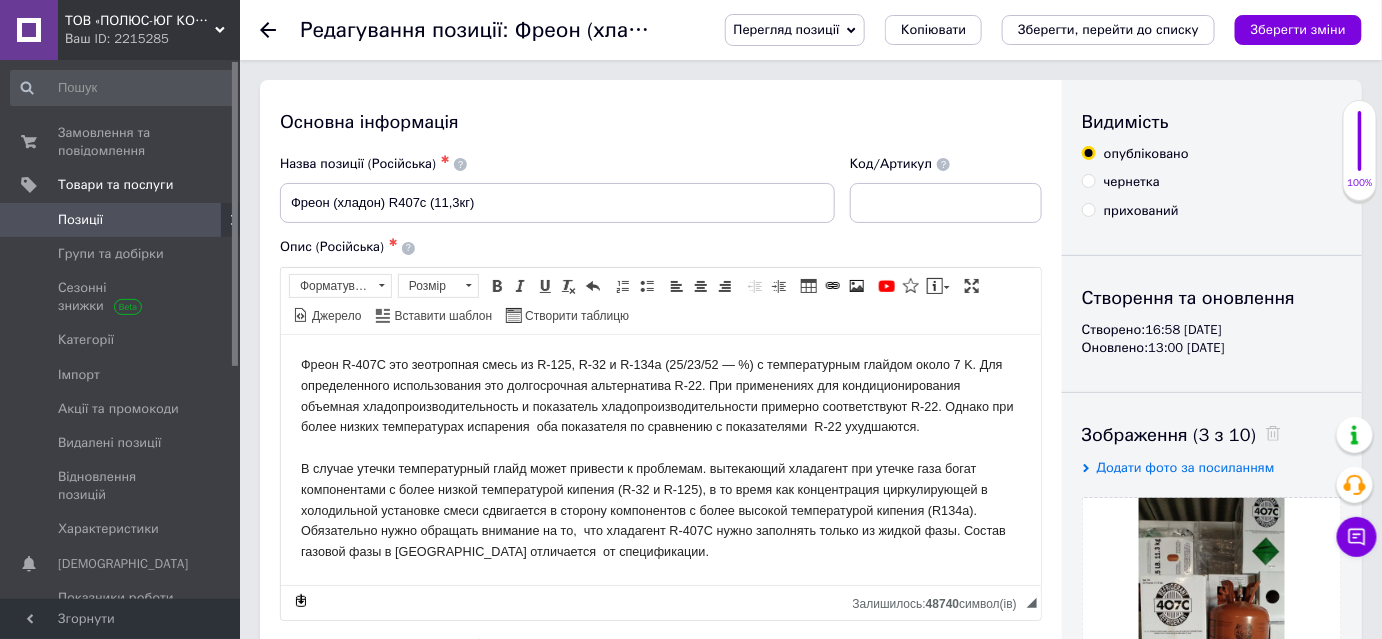 click on "Зберегти, перейти до списку" at bounding box center (1108, 29) 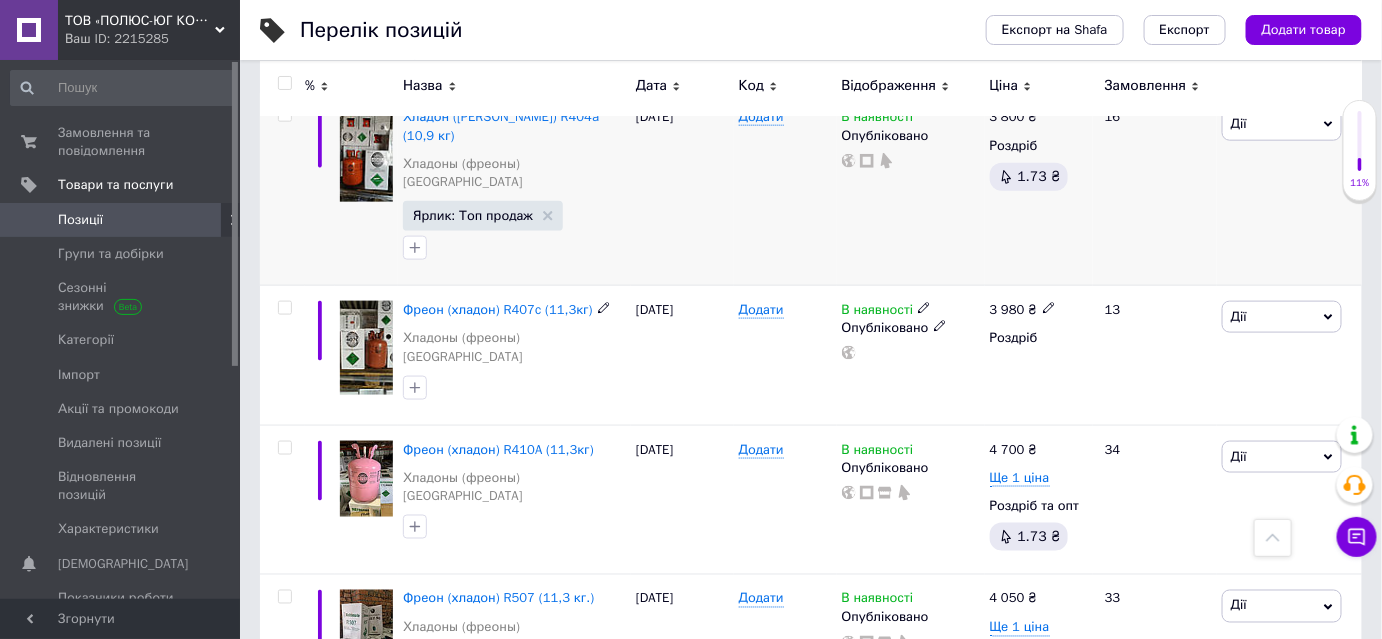 scroll, scrollTop: 727, scrollLeft: 0, axis: vertical 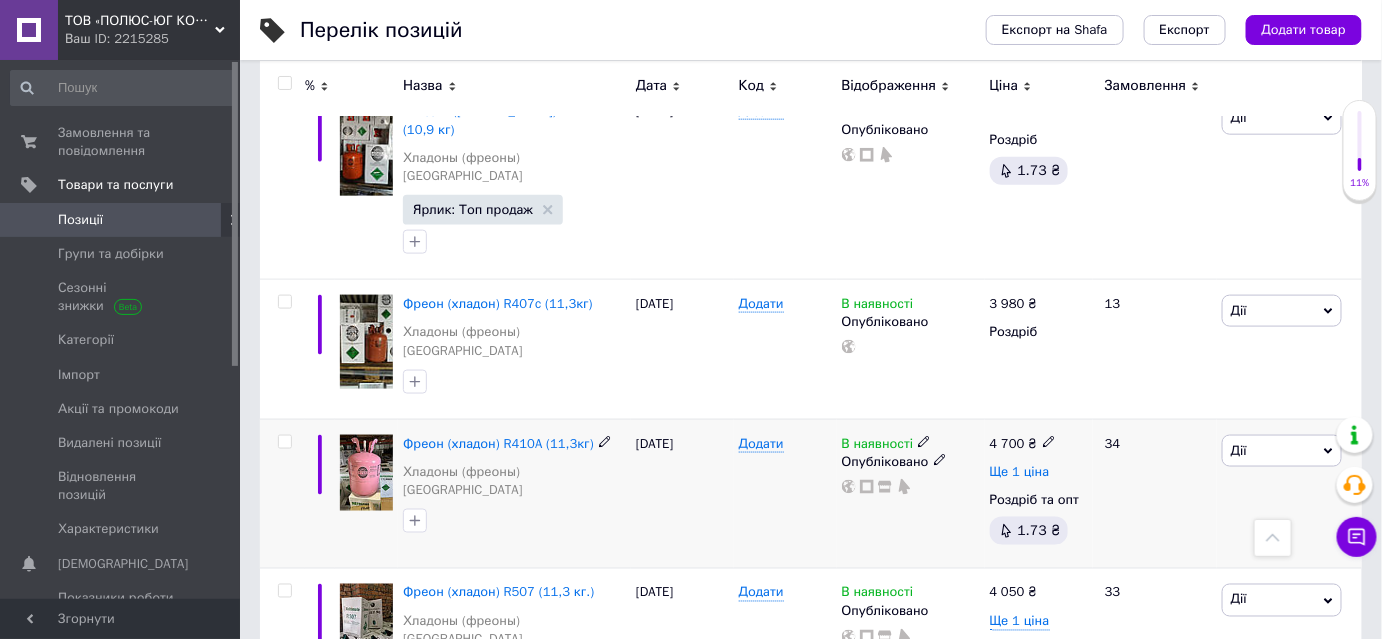 click on "Ще 1 ціна" at bounding box center [1020, 472] 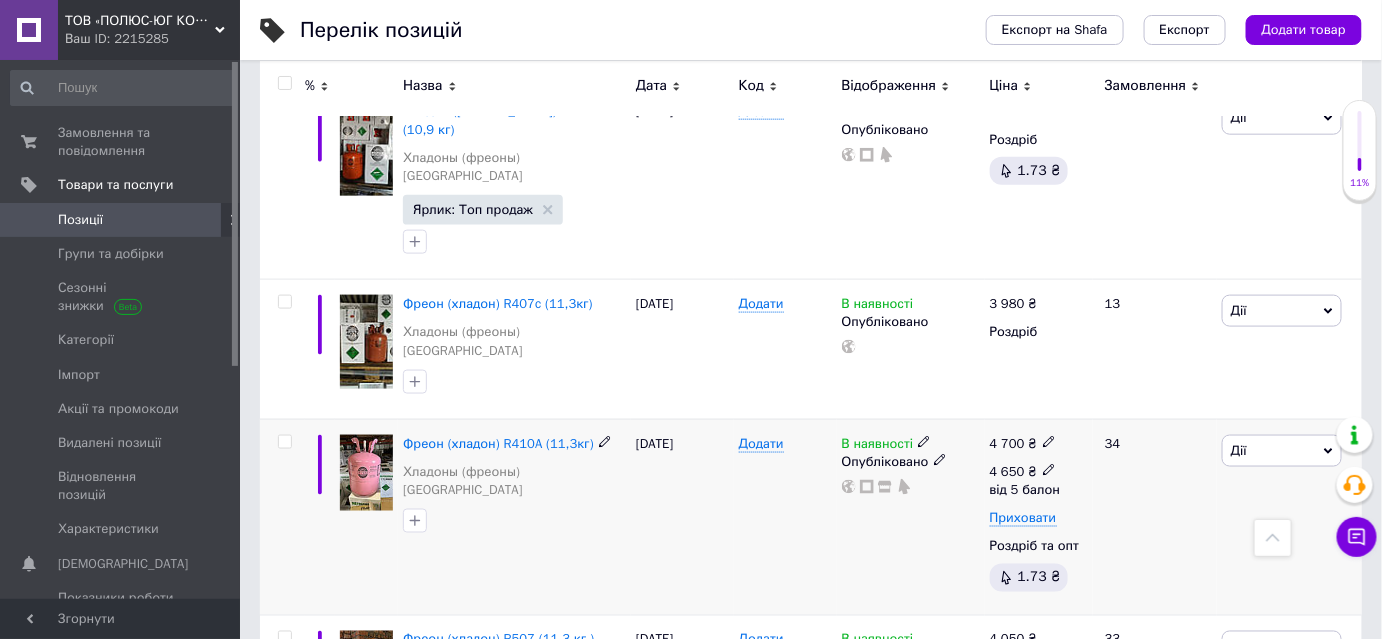 click 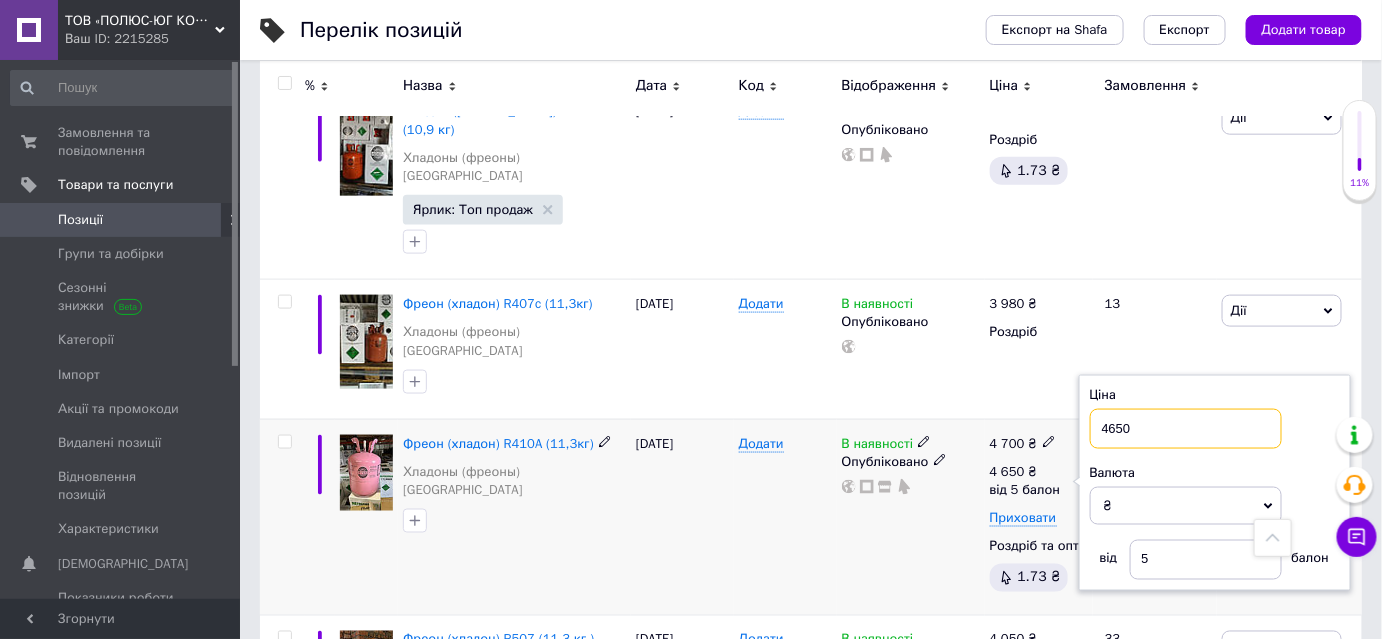 drag, startPoint x: 1139, startPoint y: 343, endPoint x: 1108, endPoint y: 338, distance: 31.400637 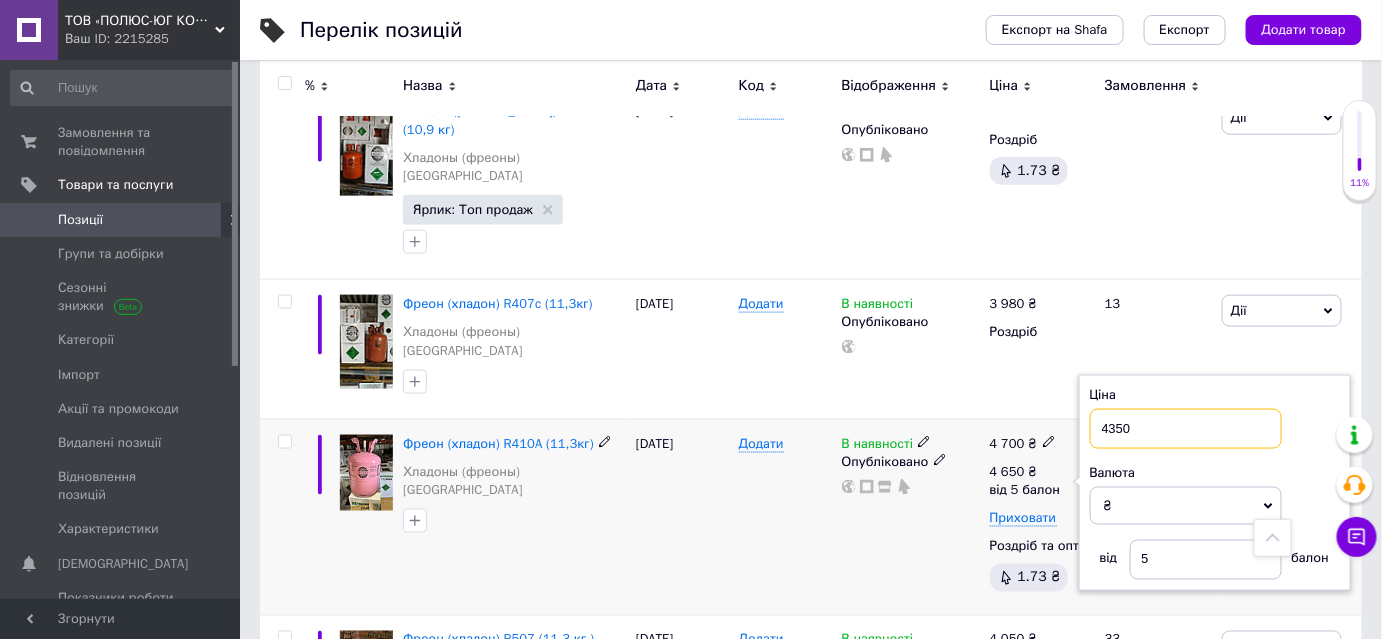 type on "4350" 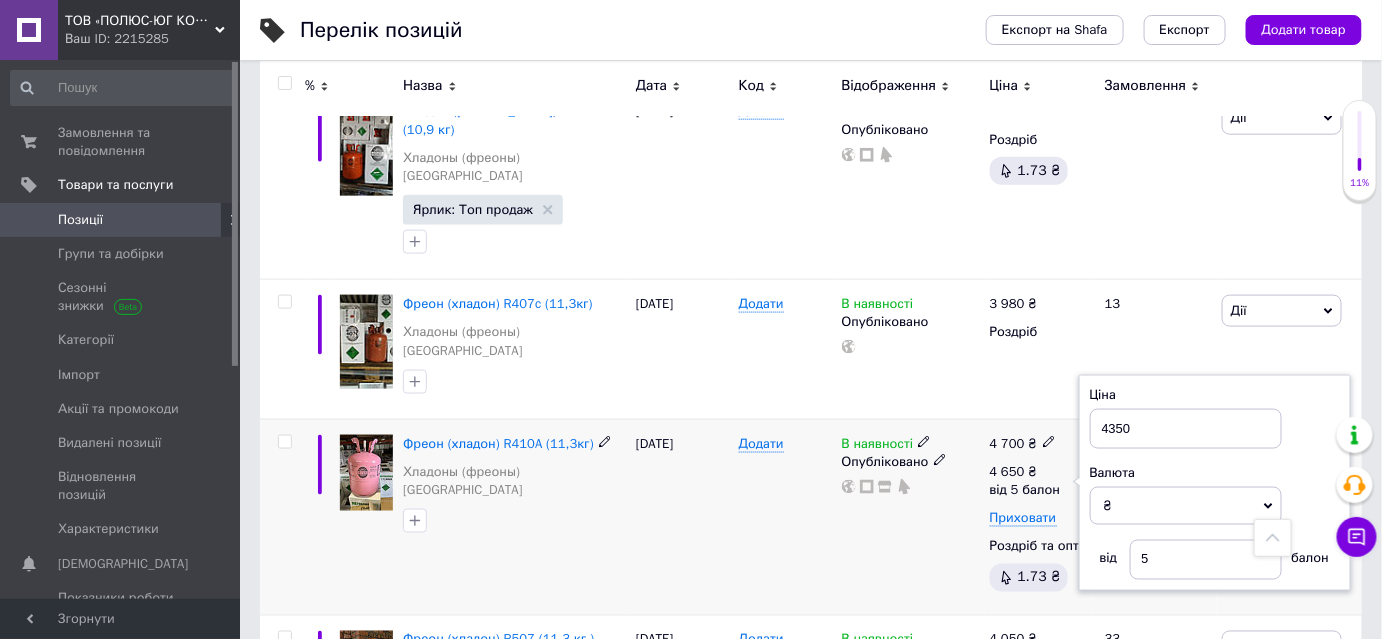 click on "В наявності Опубліковано" at bounding box center (911, 517) 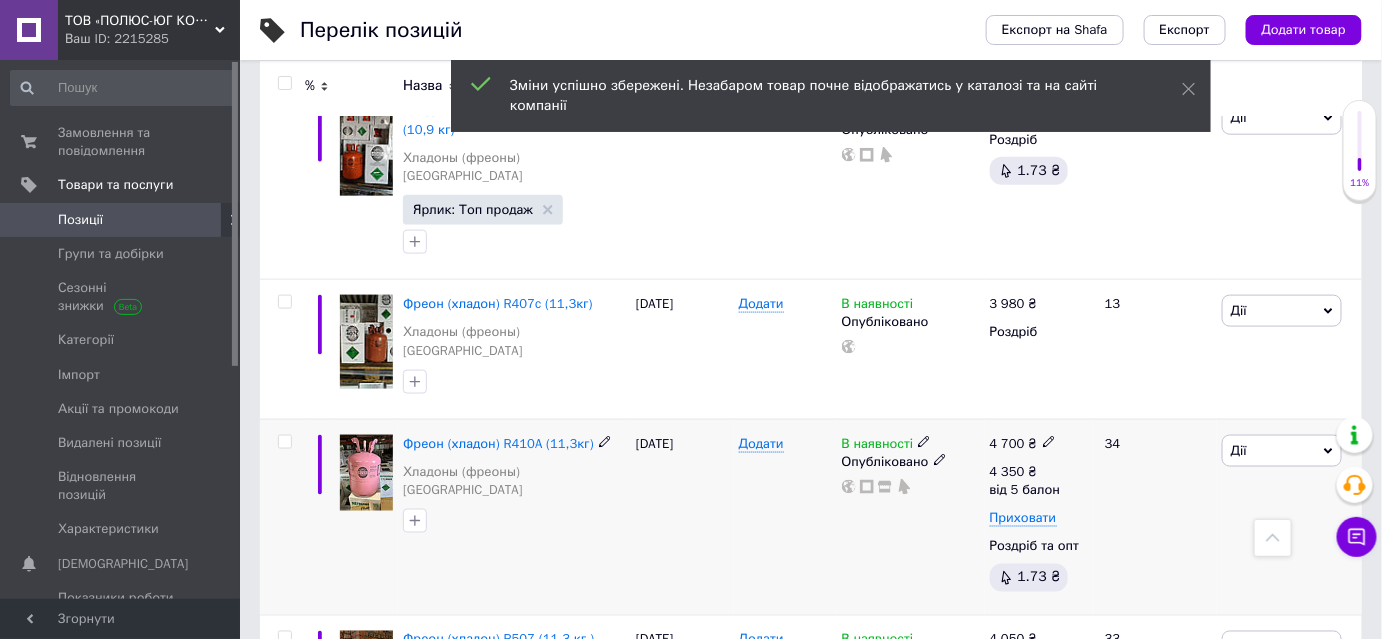 click on "В наявності Опубліковано" at bounding box center (911, 517) 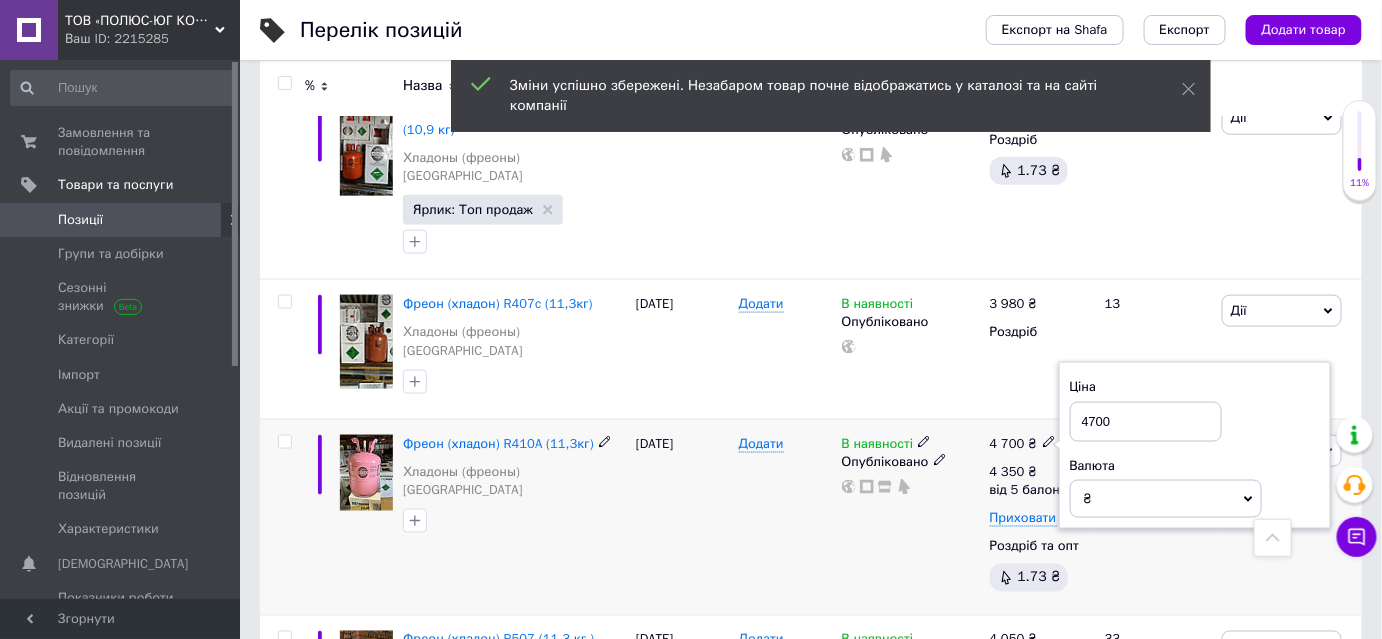 drag, startPoint x: 1115, startPoint y: 335, endPoint x: 1090, endPoint y: 334, distance: 25.019993 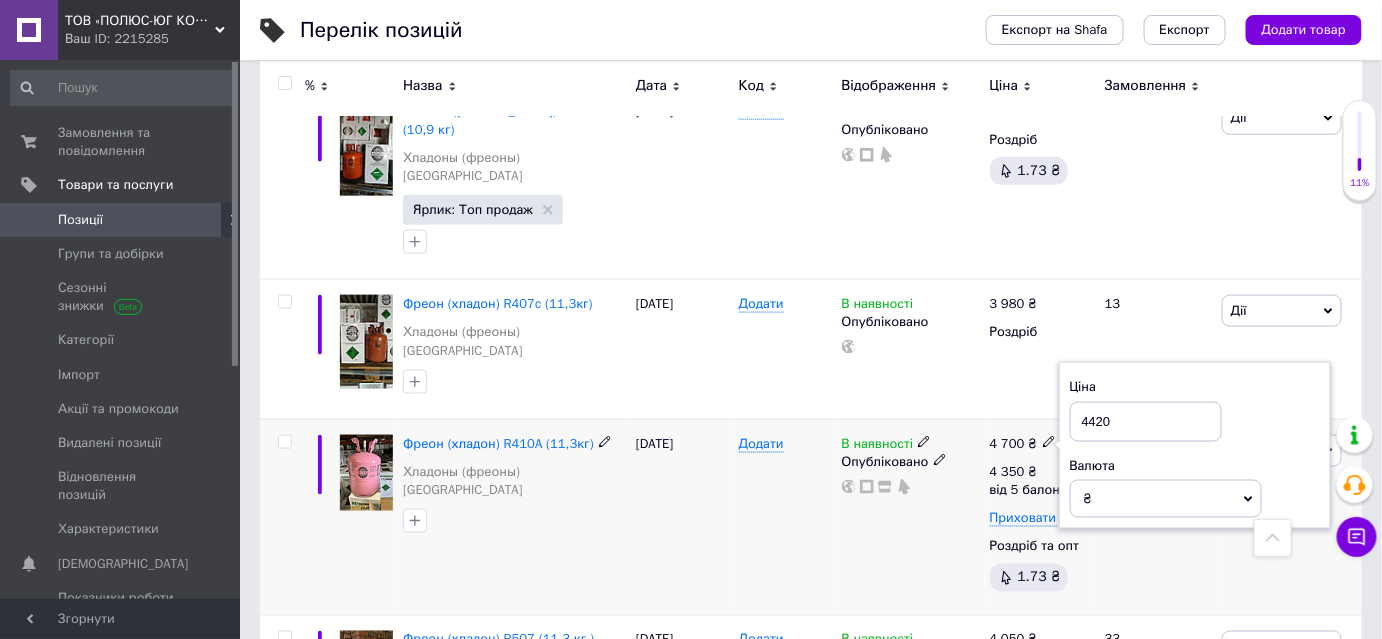 type on "4420" 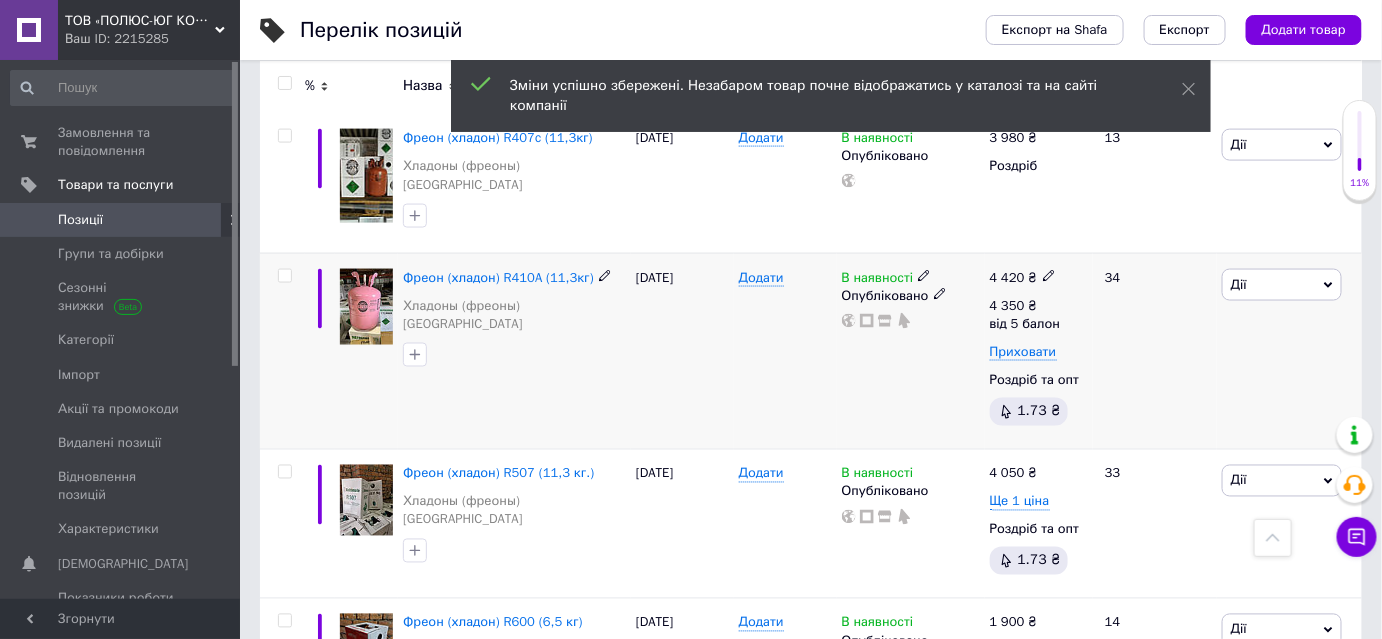 scroll, scrollTop: 909, scrollLeft: 0, axis: vertical 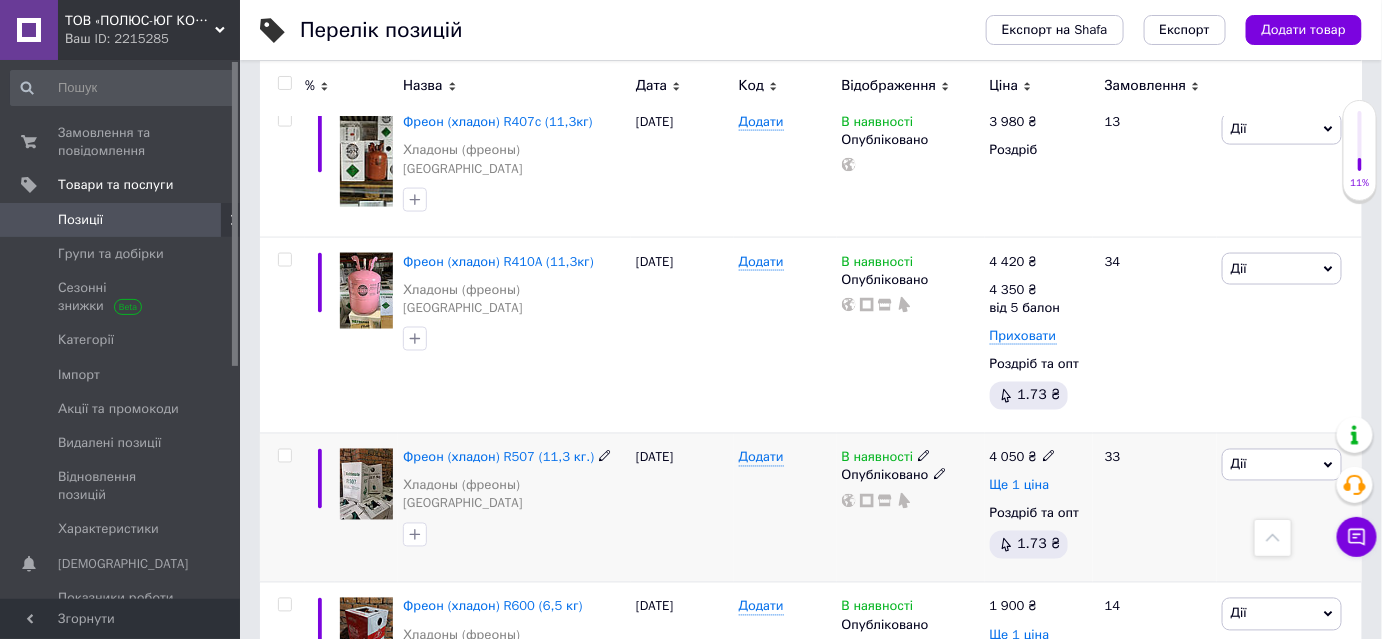 click on "Ще 1 ціна" at bounding box center (1020, 486) 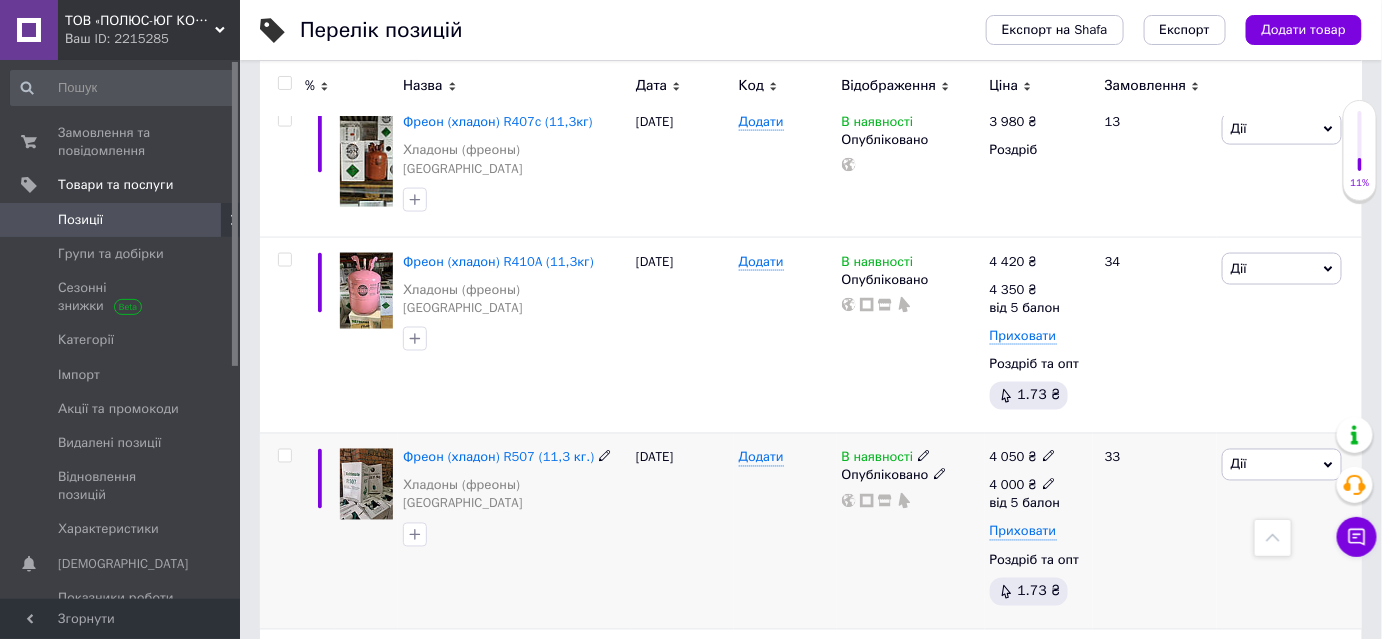 click 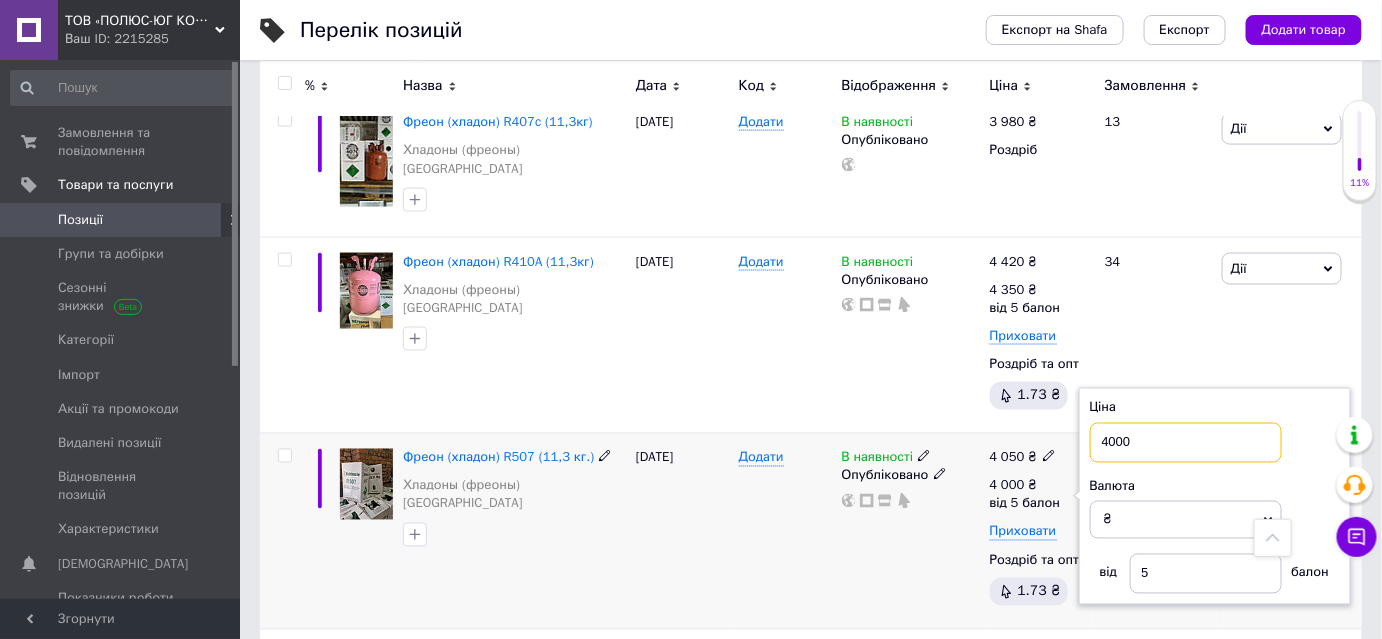 drag, startPoint x: 1133, startPoint y: 357, endPoint x: 1084, endPoint y: 358, distance: 49.010204 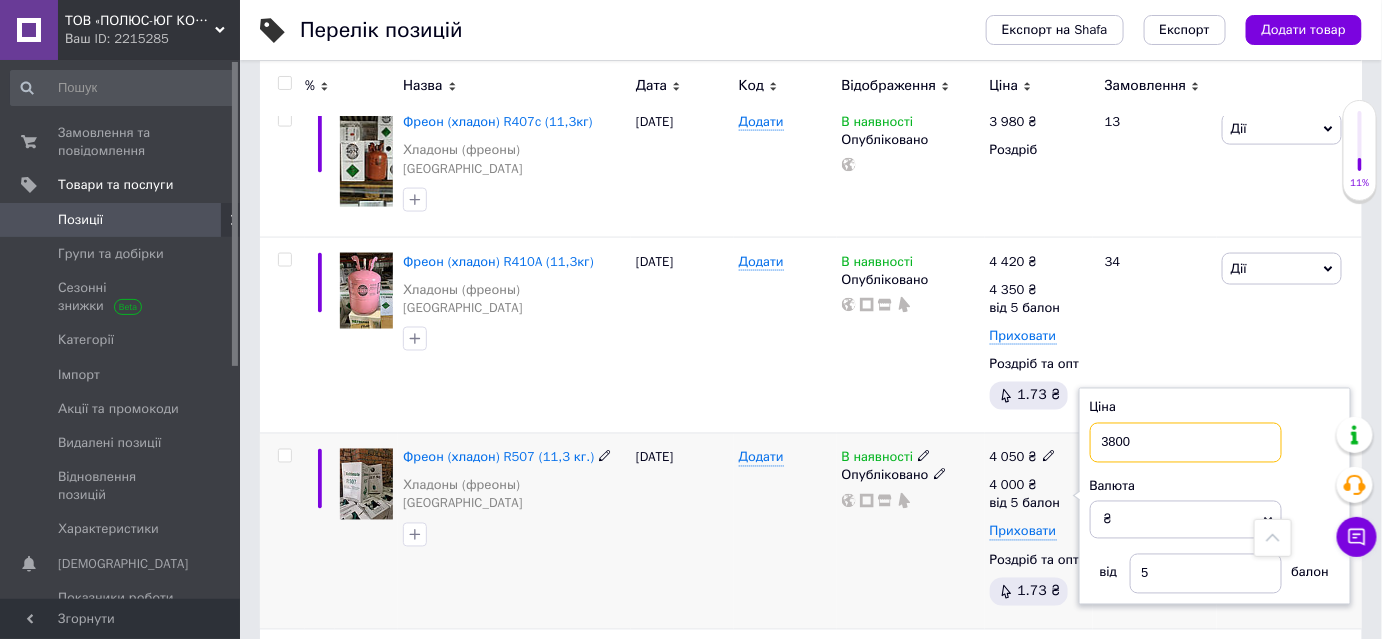 type on "3800" 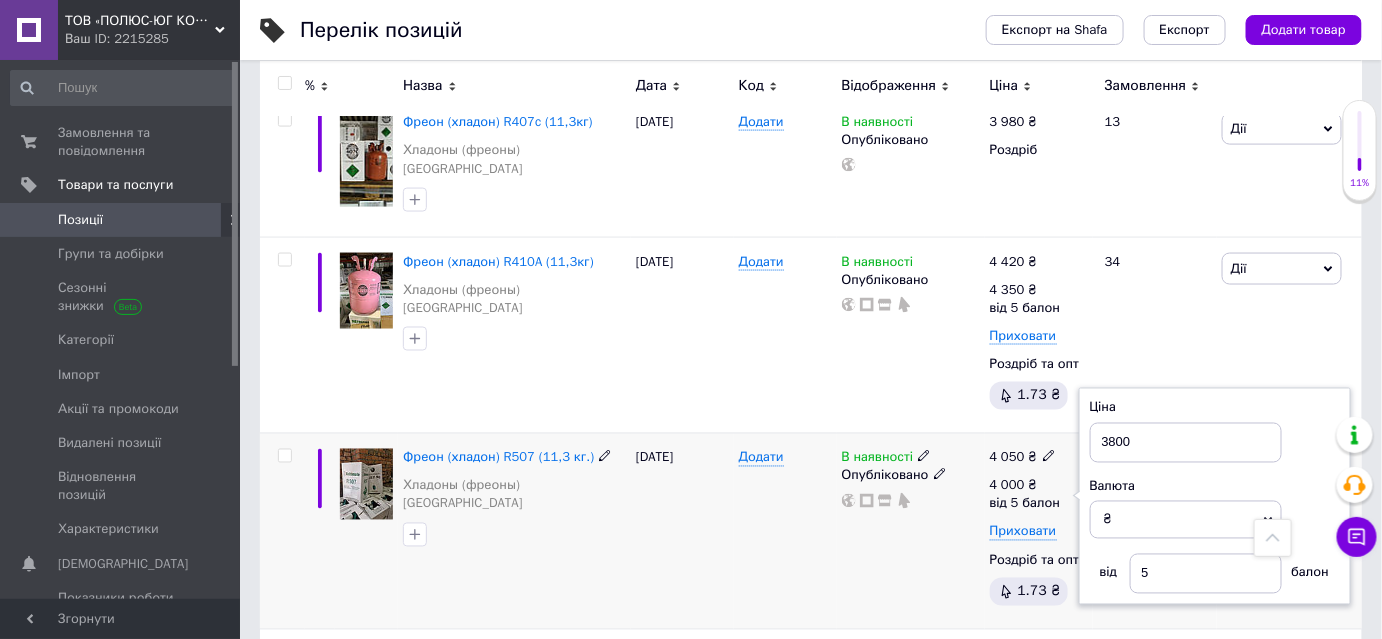 click on "Додати" at bounding box center (785, 531) 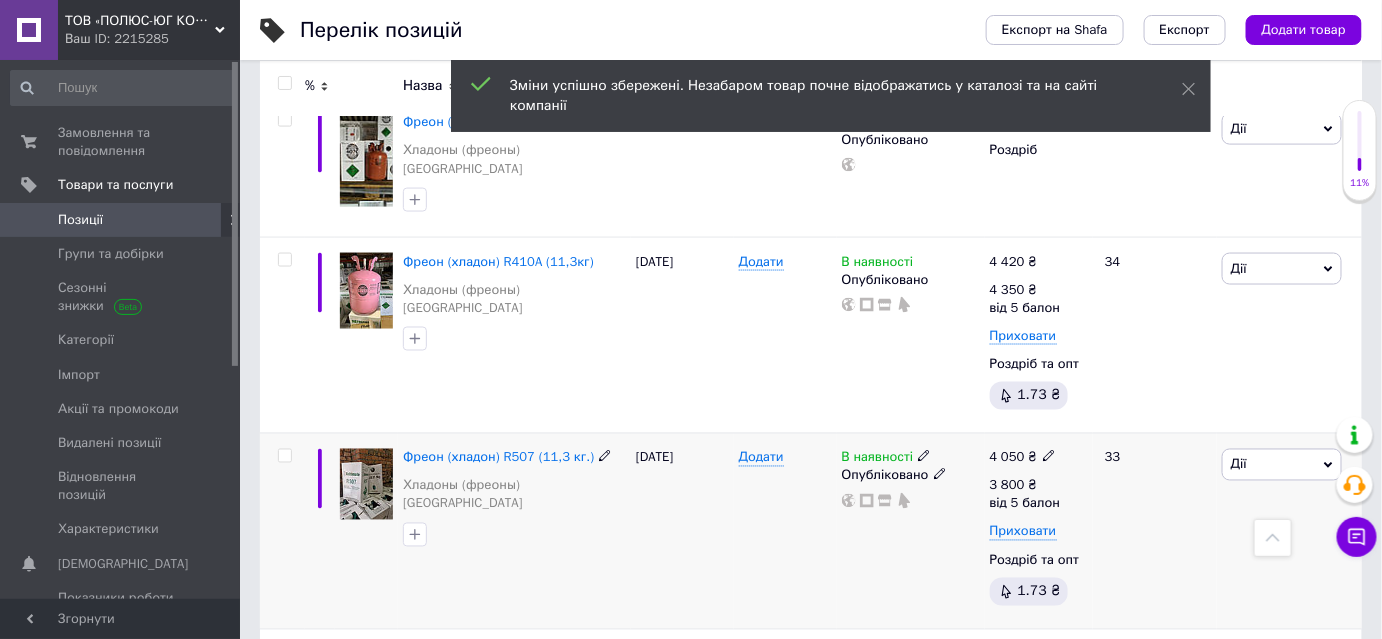 click 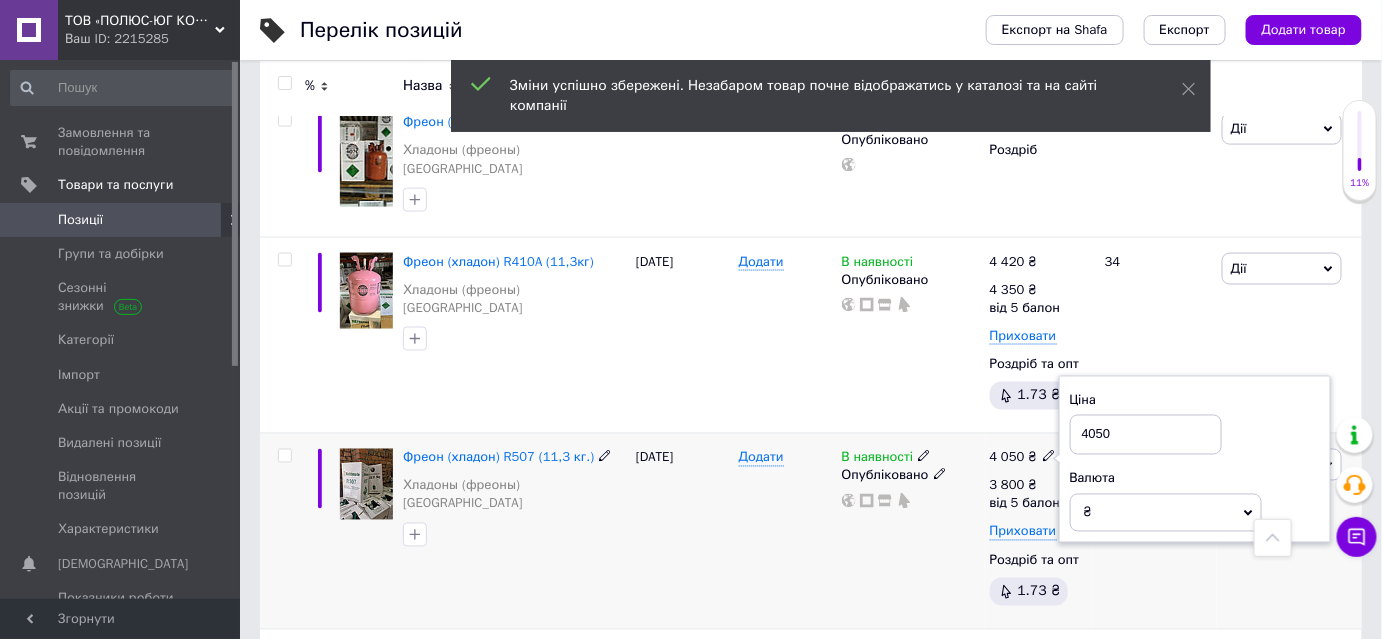 drag, startPoint x: 1116, startPoint y: 345, endPoint x: 1066, endPoint y: 345, distance: 50 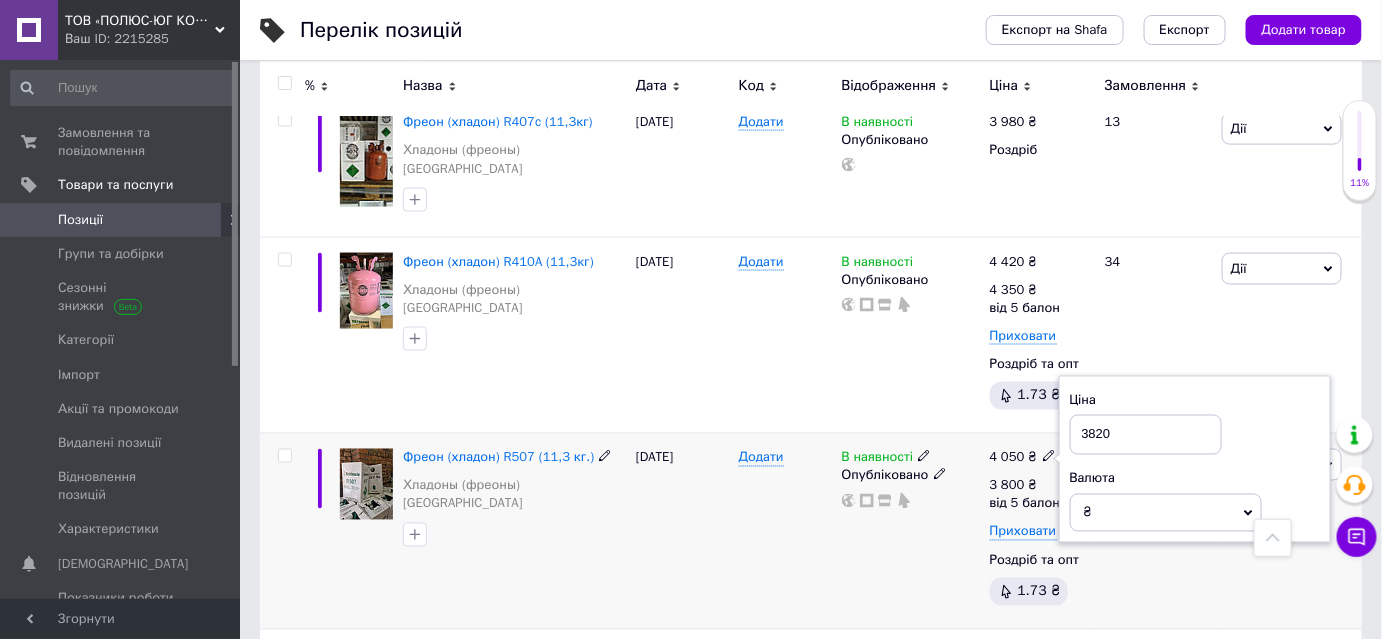 type on "3820" 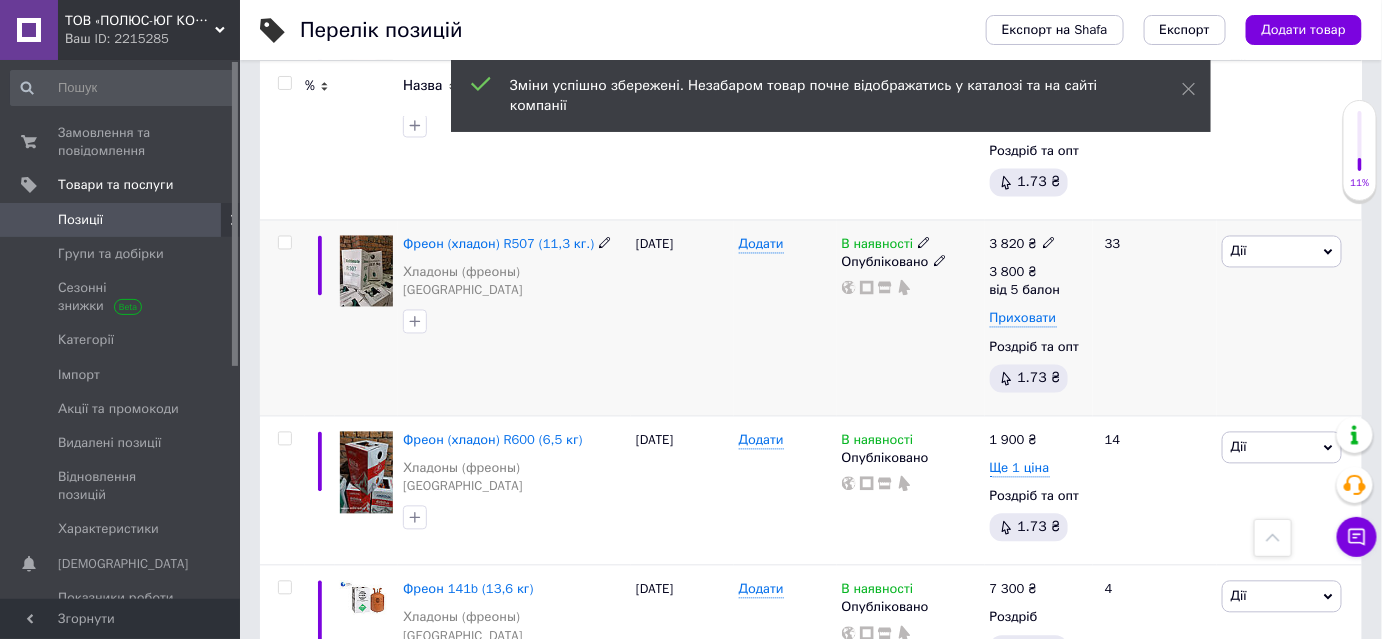 scroll, scrollTop: 1181, scrollLeft: 0, axis: vertical 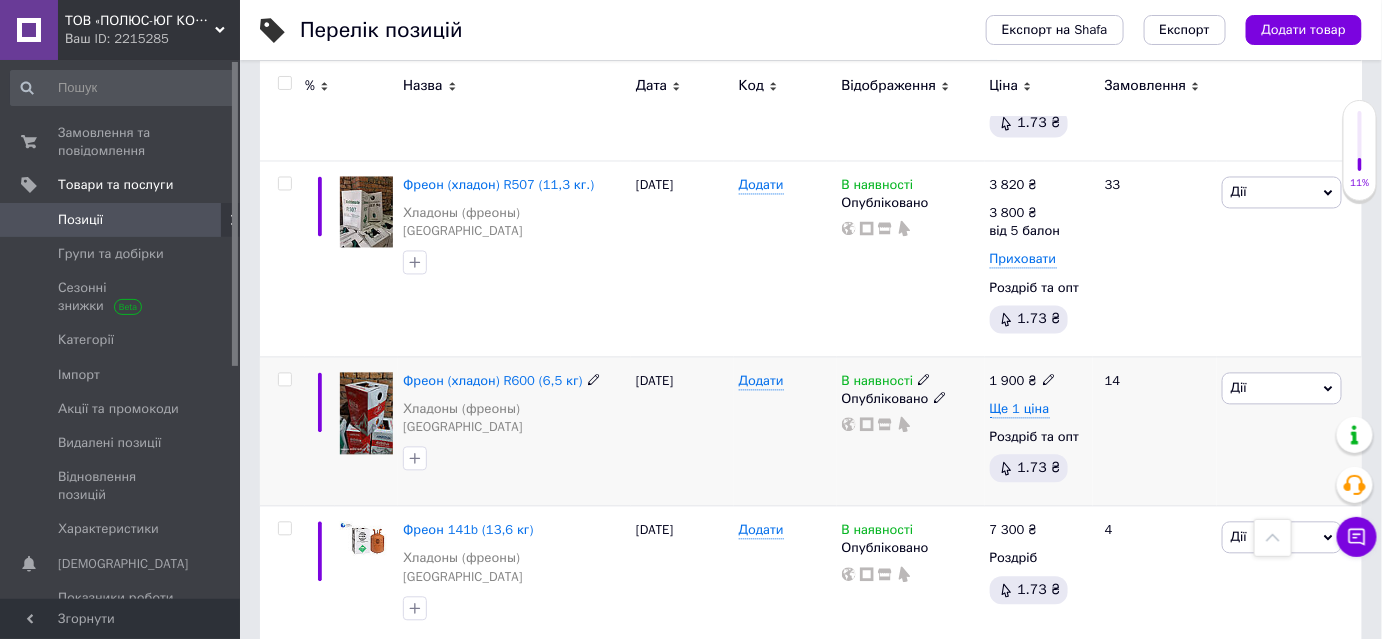 click 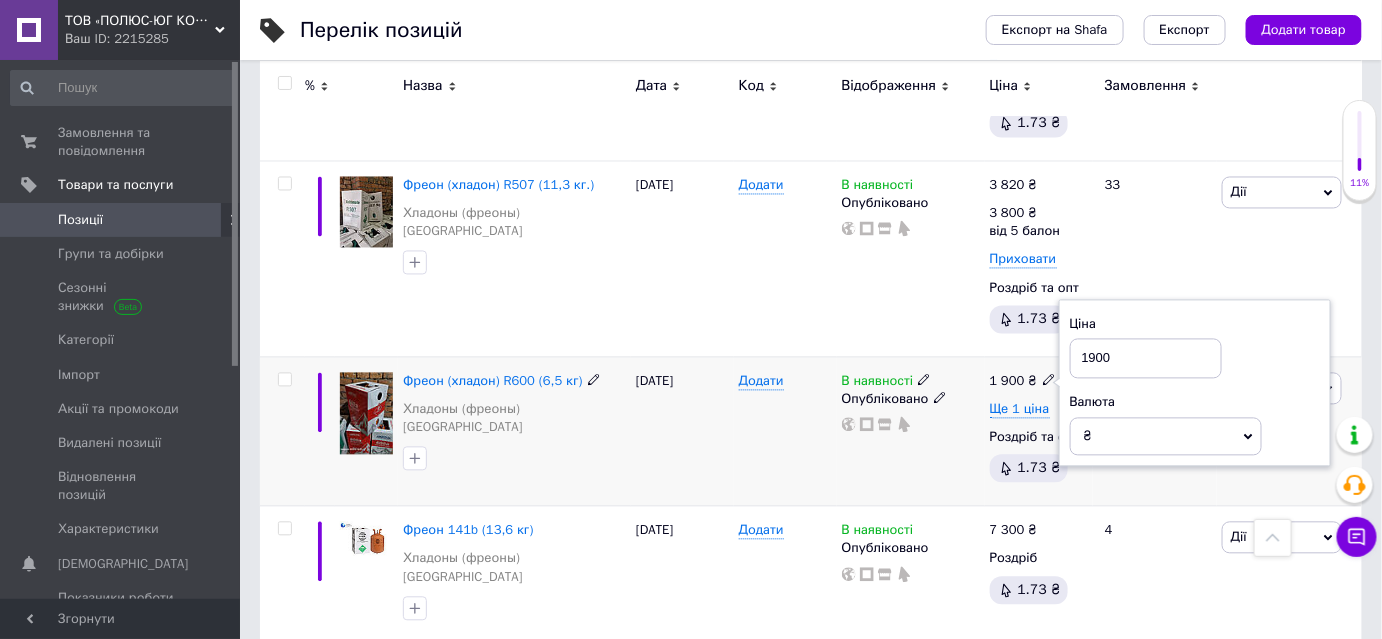 drag, startPoint x: 1110, startPoint y: 268, endPoint x: 1090, endPoint y: 268, distance: 20 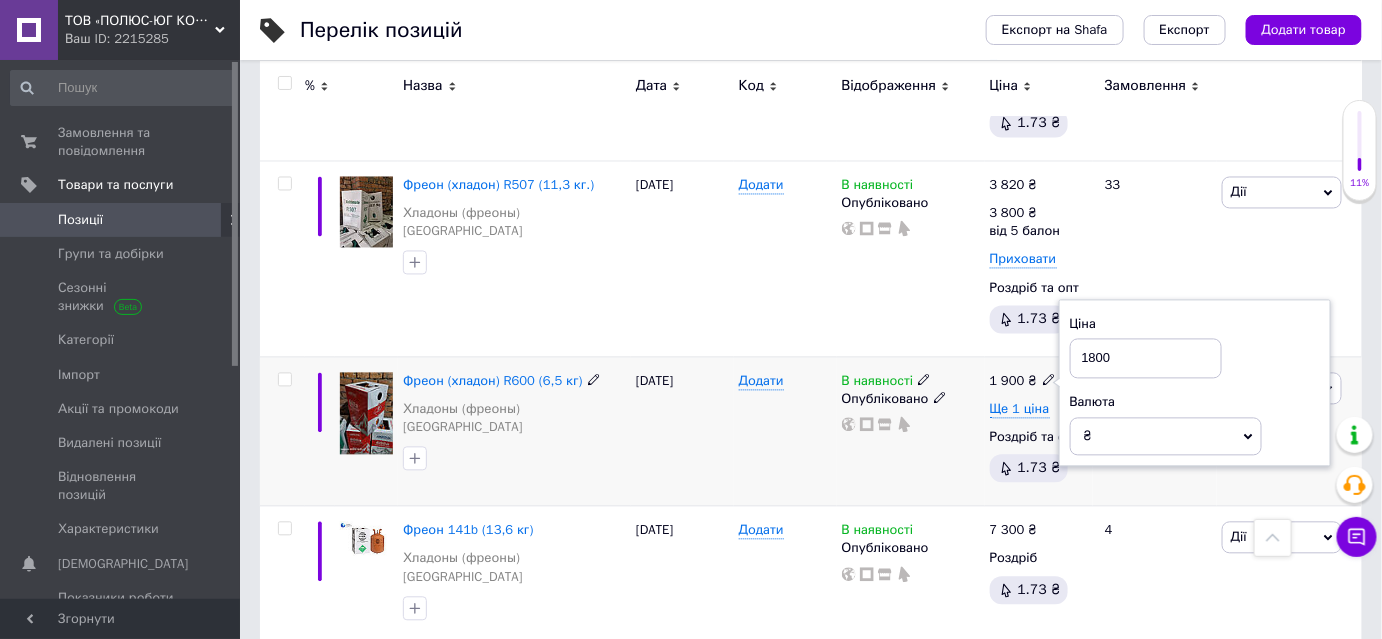 type on "1800" 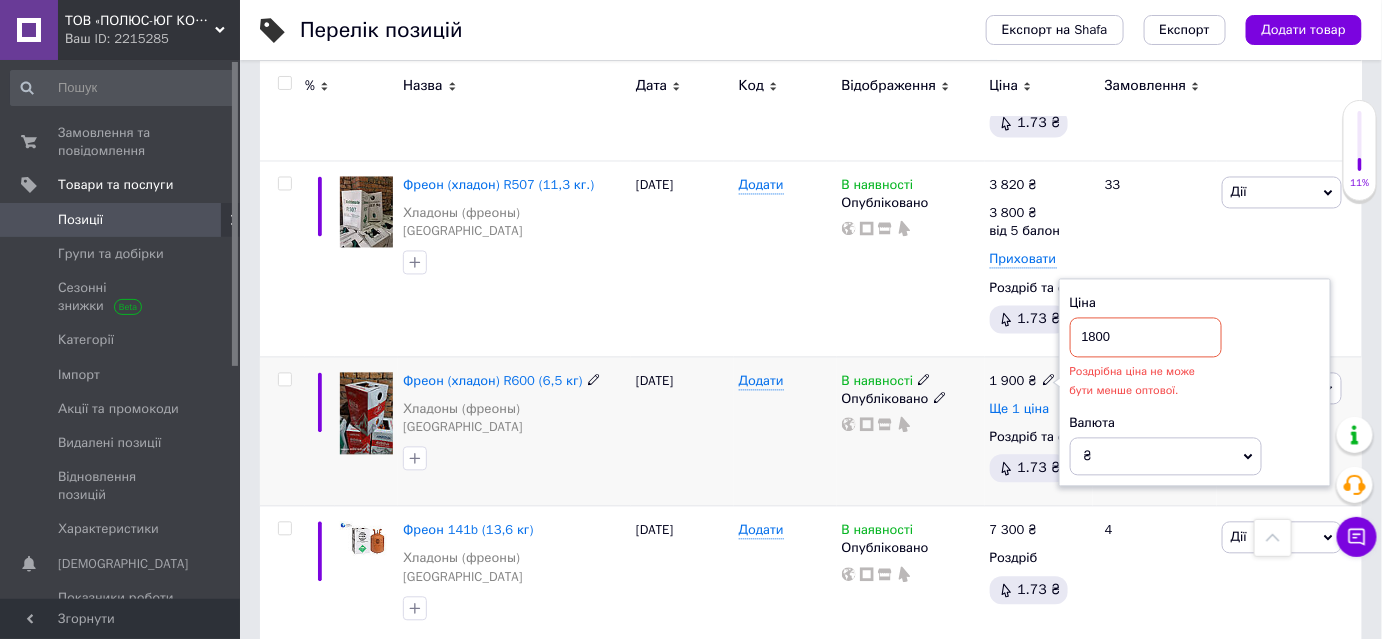 click on "Ще 1 ціна" at bounding box center (1020, 410) 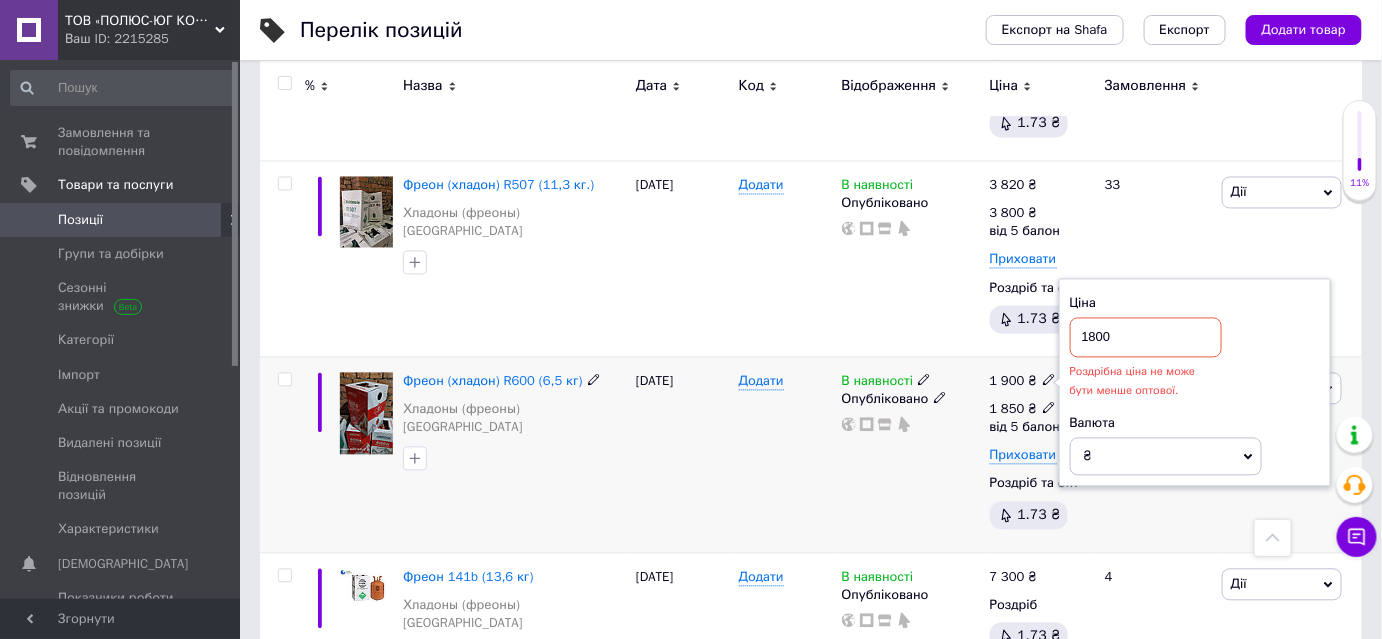 click 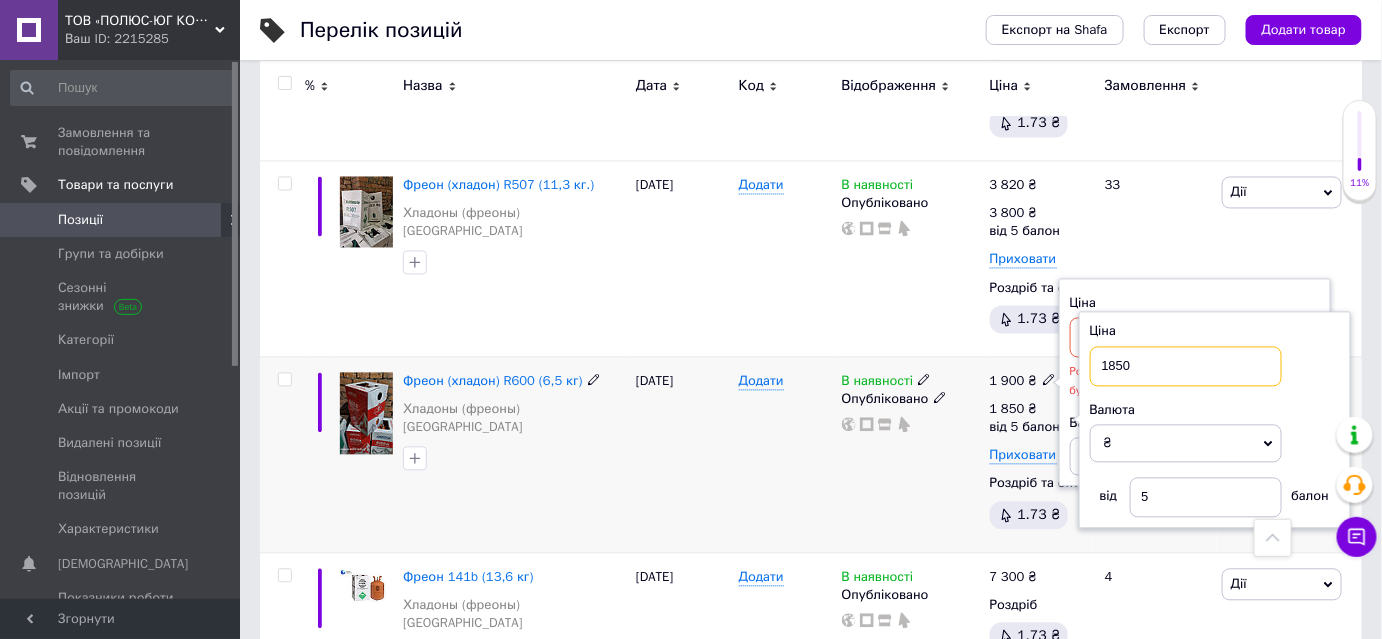 drag, startPoint x: 1114, startPoint y: 279, endPoint x: 1093, endPoint y: 279, distance: 21 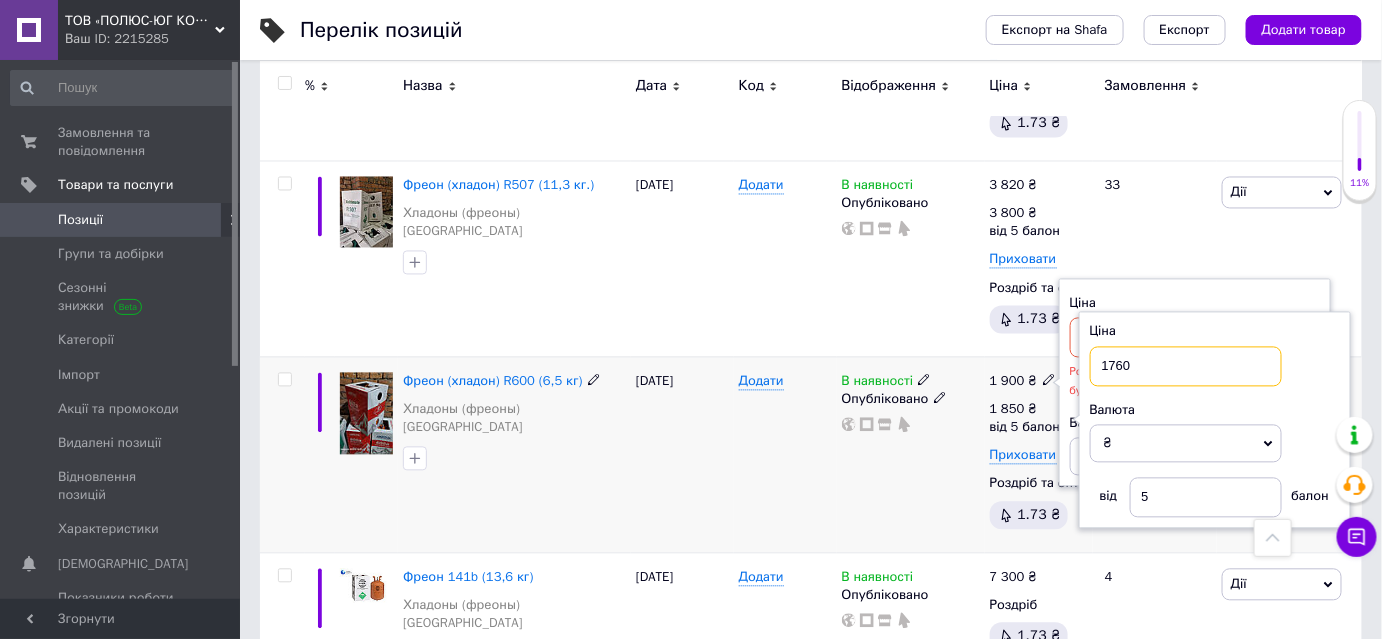 type on "1760" 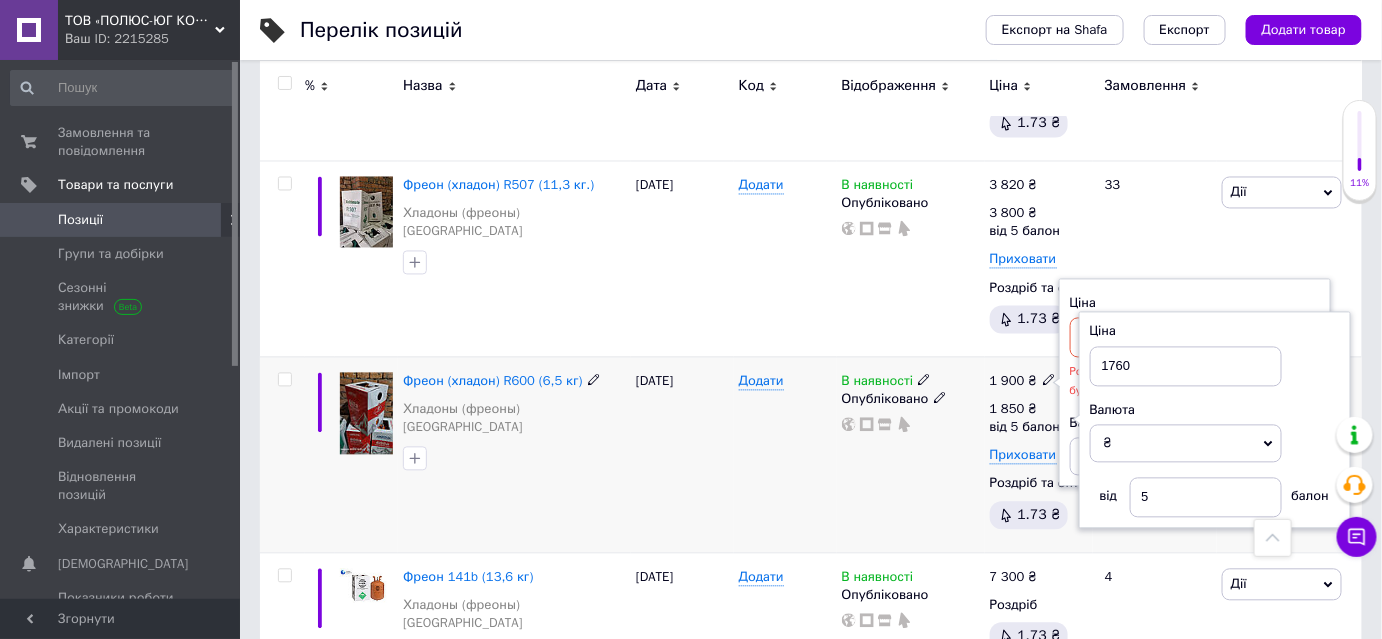 click on "Додати" at bounding box center [785, 455] 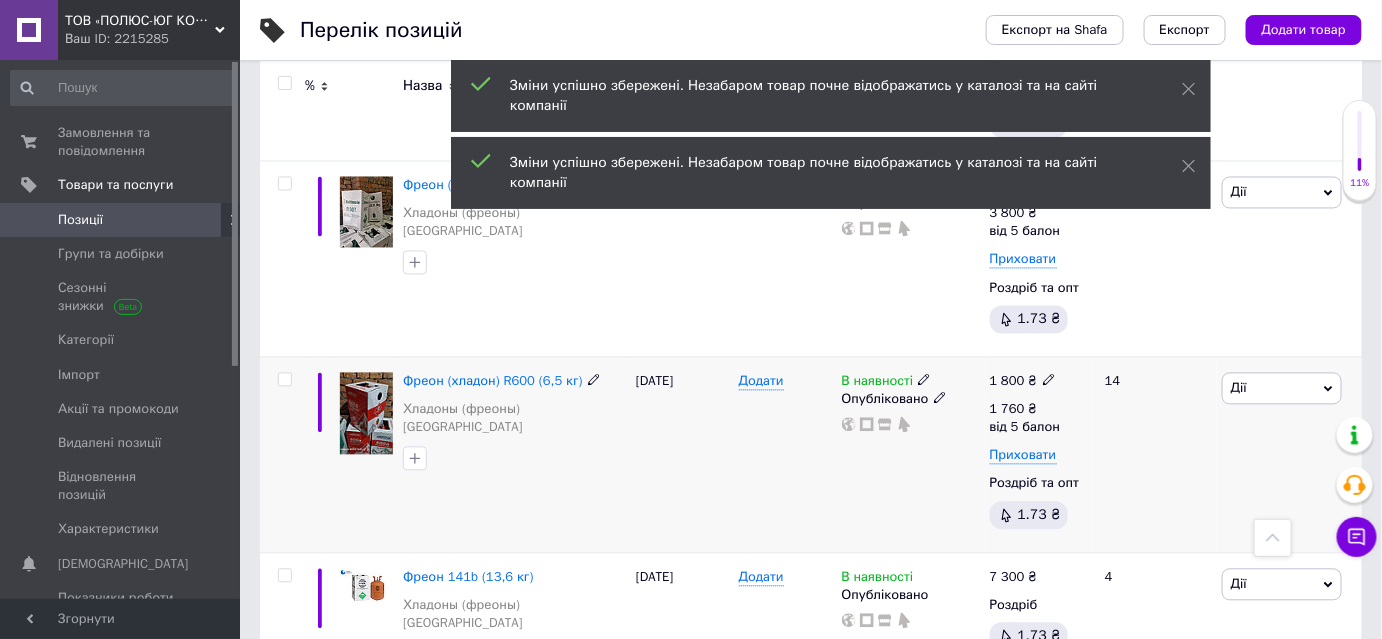 click 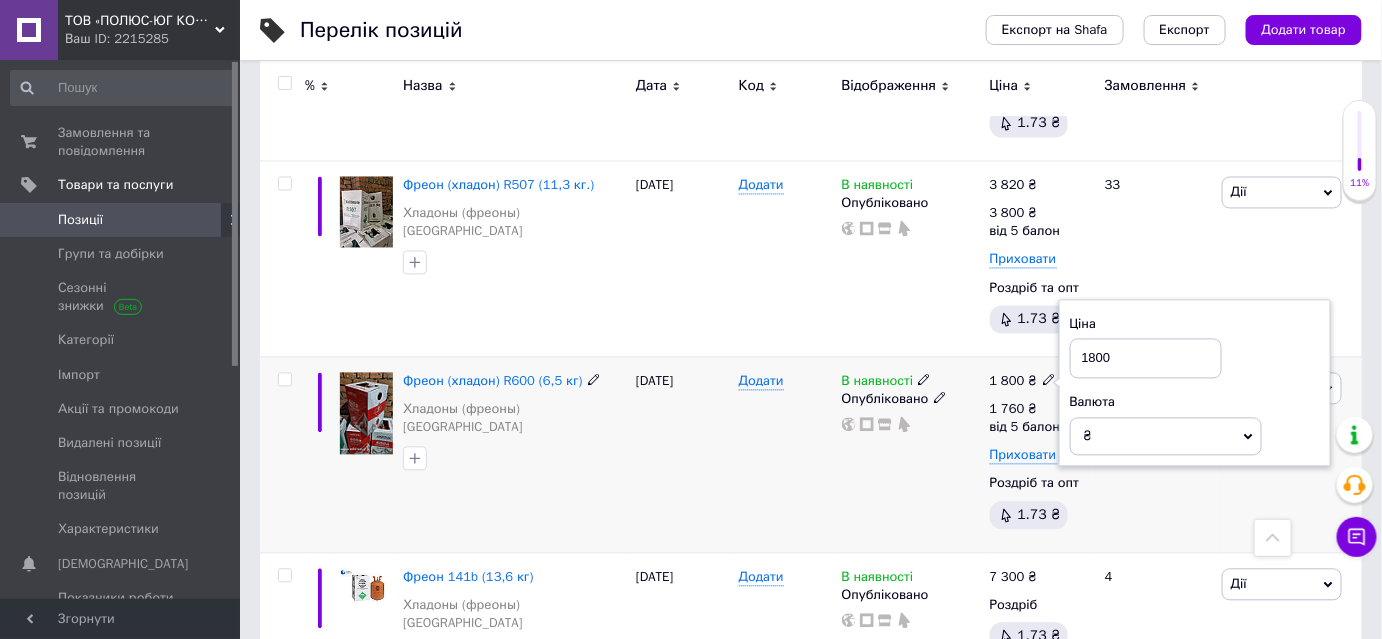drag, startPoint x: 1119, startPoint y: 269, endPoint x: 1088, endPoint y: 268, distance: 31.016125 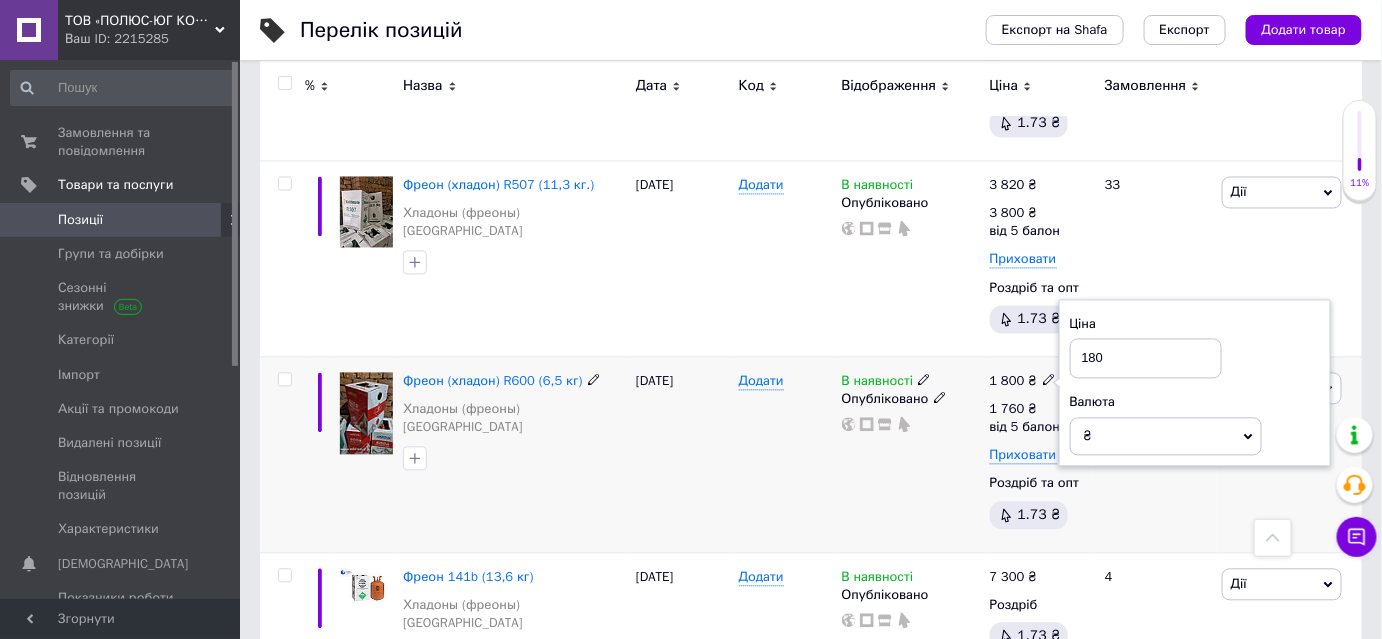 type on "1800" 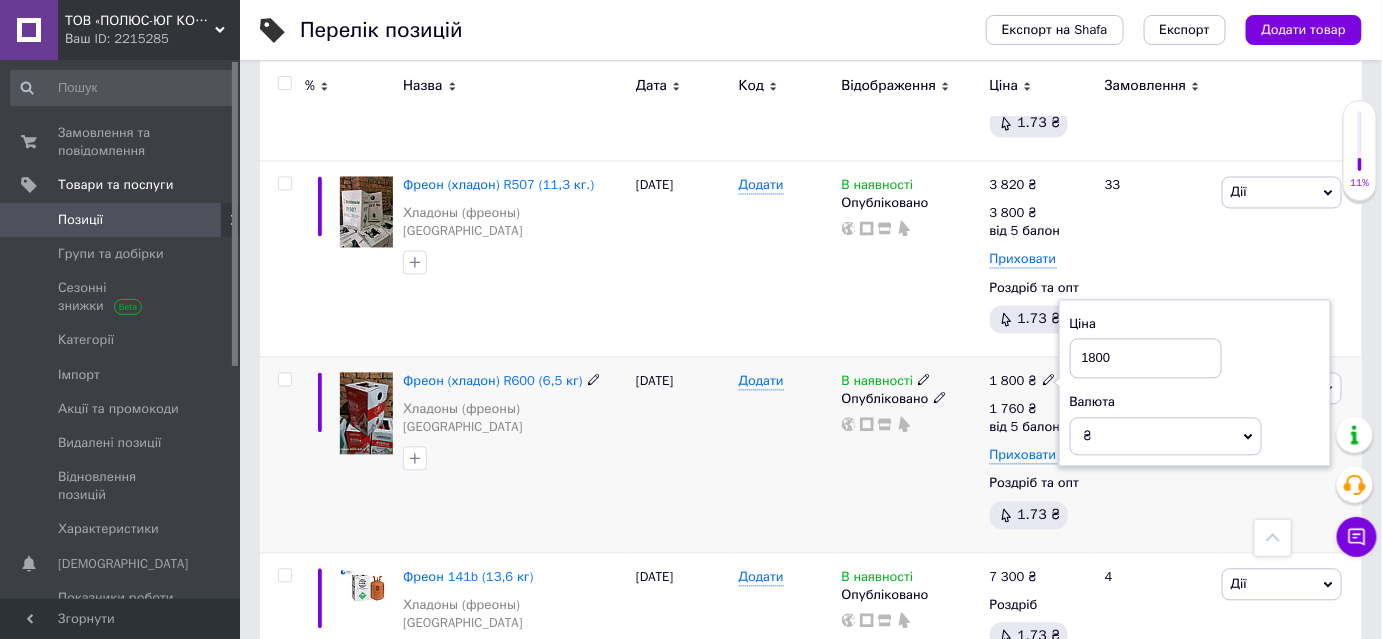 click on "В наявності Опубліковано" at bounding box center [911, 455] 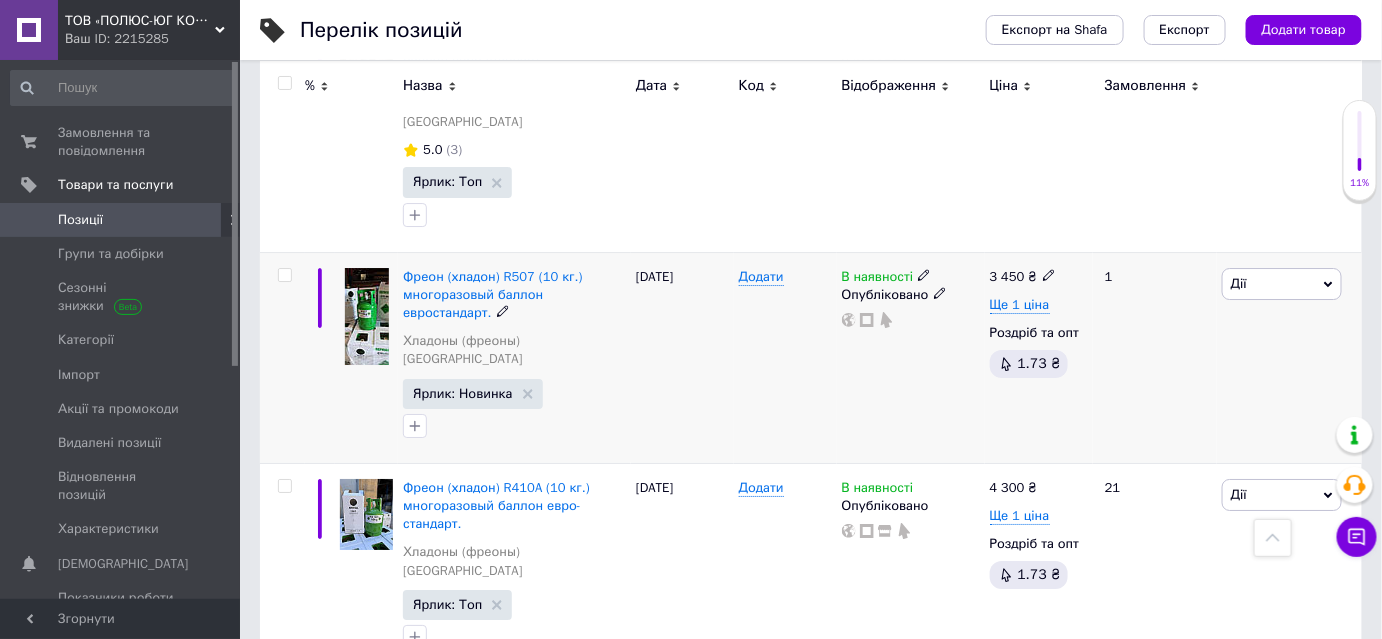 scroll, scrollTop: 2181, scrollLeft: 0, axis: vertical 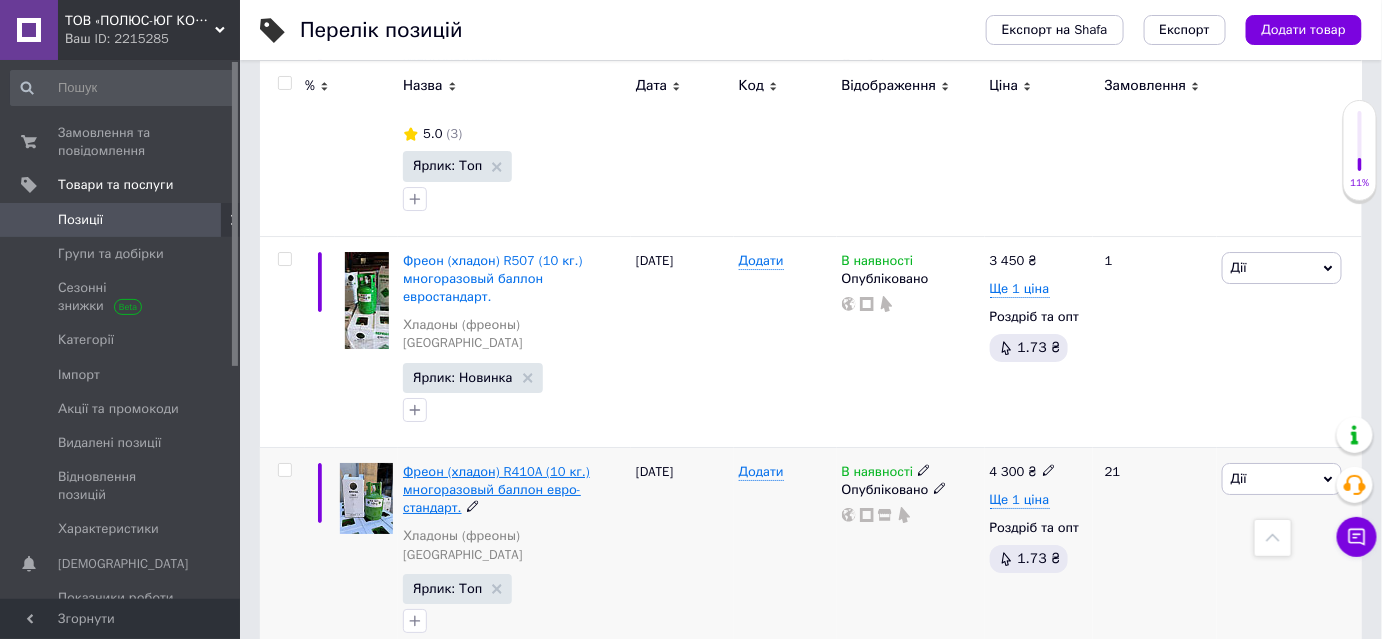 click on "Фреон (хладон) R410A (10 кг.) многоразовый баллон евро-стандарт." at bounding box center [496, 489] 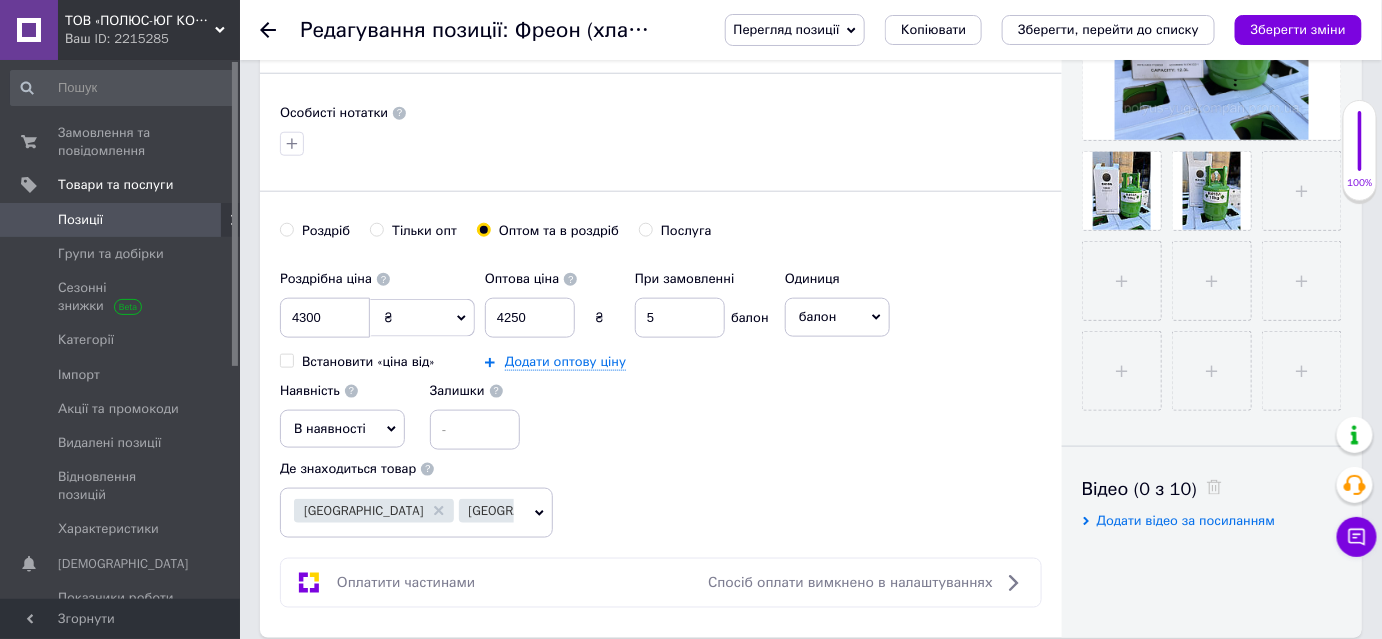 scroll, scrollTop: 636, scrollLeft: 0, axis: vertical 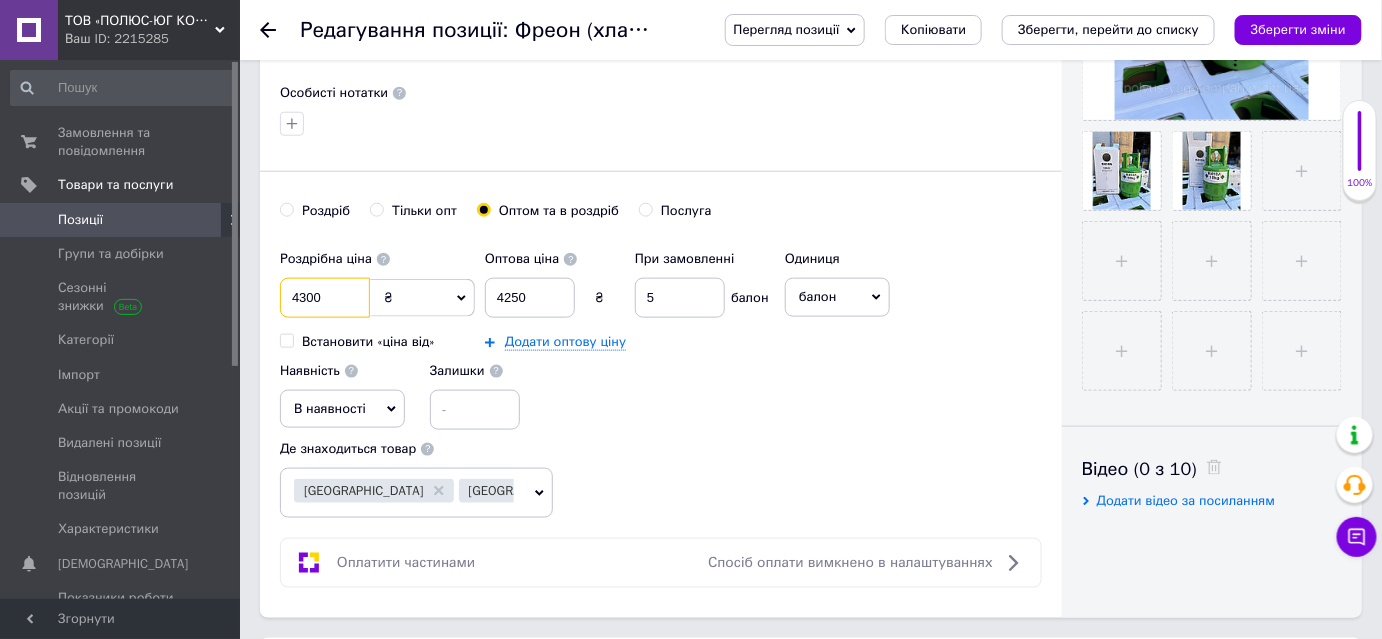 drag, startPoint x: 333, startPoint y: 288, endPoint x: 300, endPoint y: 296, distance: 33.955853 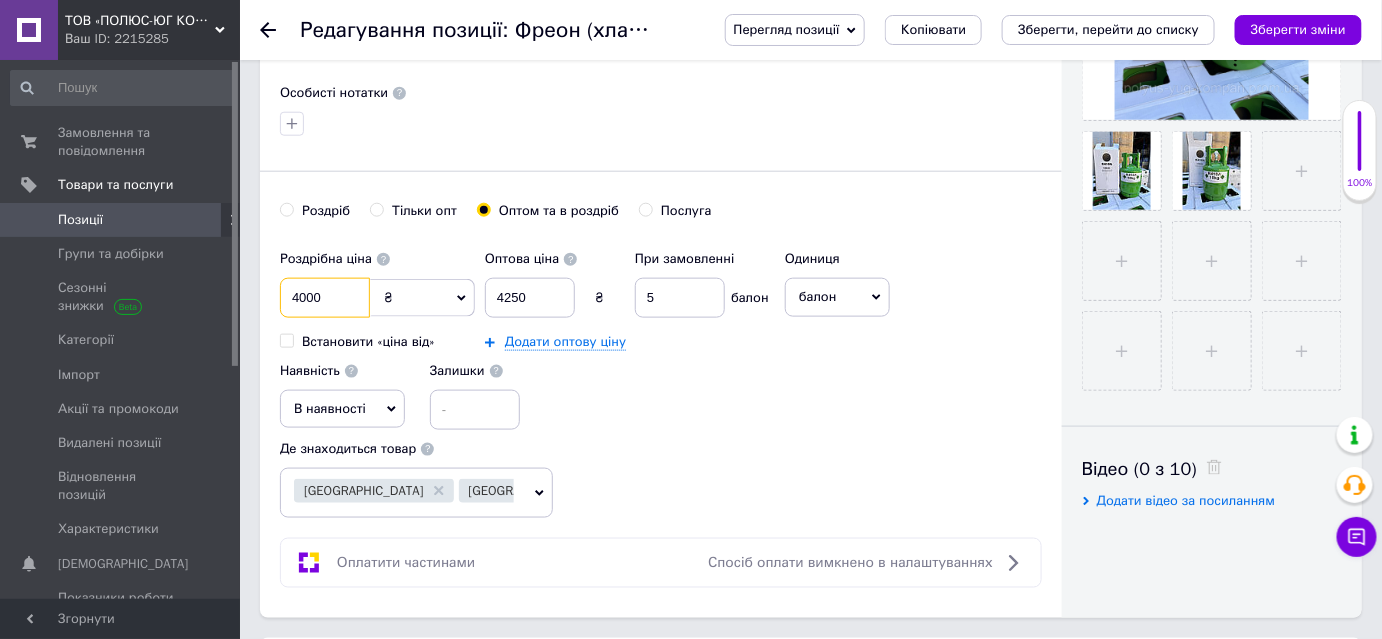 type on "4000" 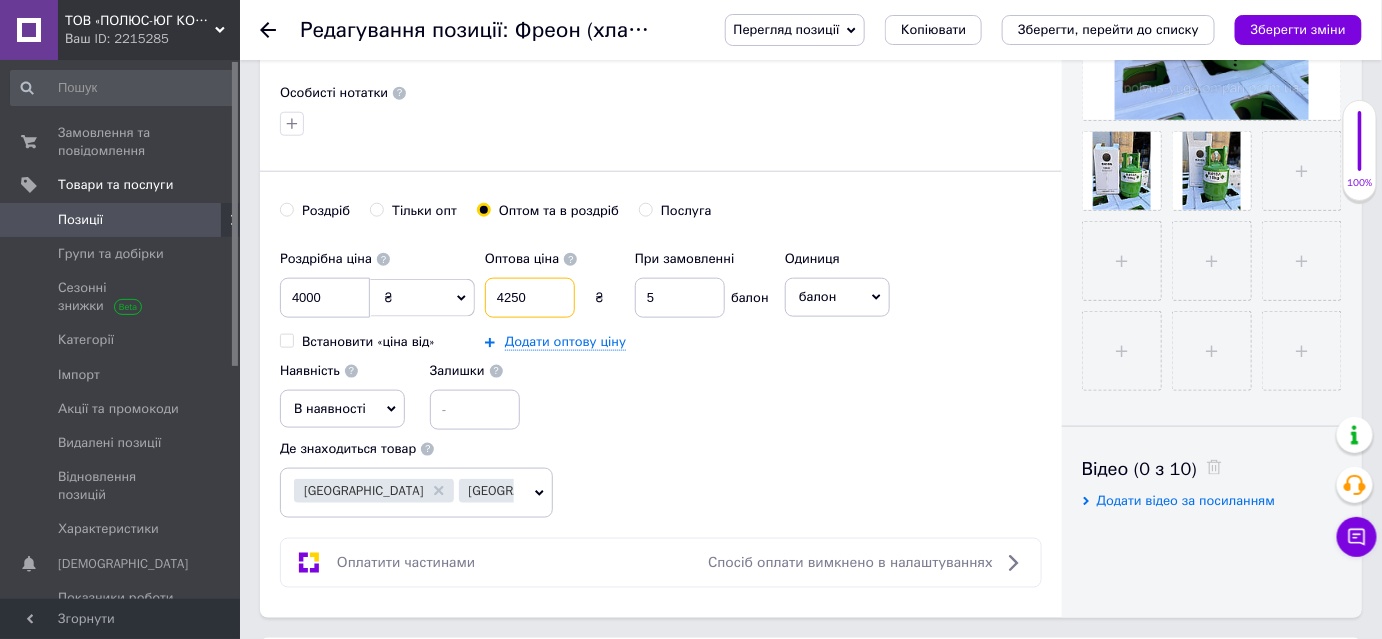 drag, startPoint x: 536, startPoint y: 298, endPoint x: 477, endPoint y: 298, distance: 59 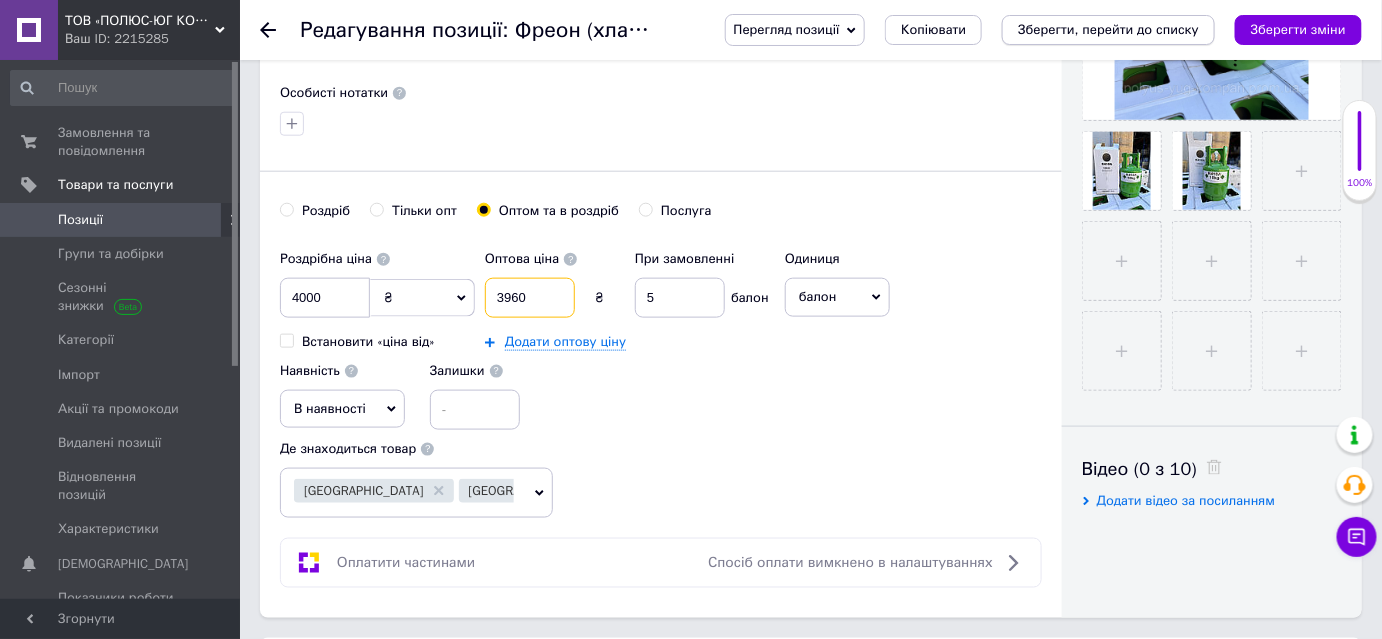 type on "3960" 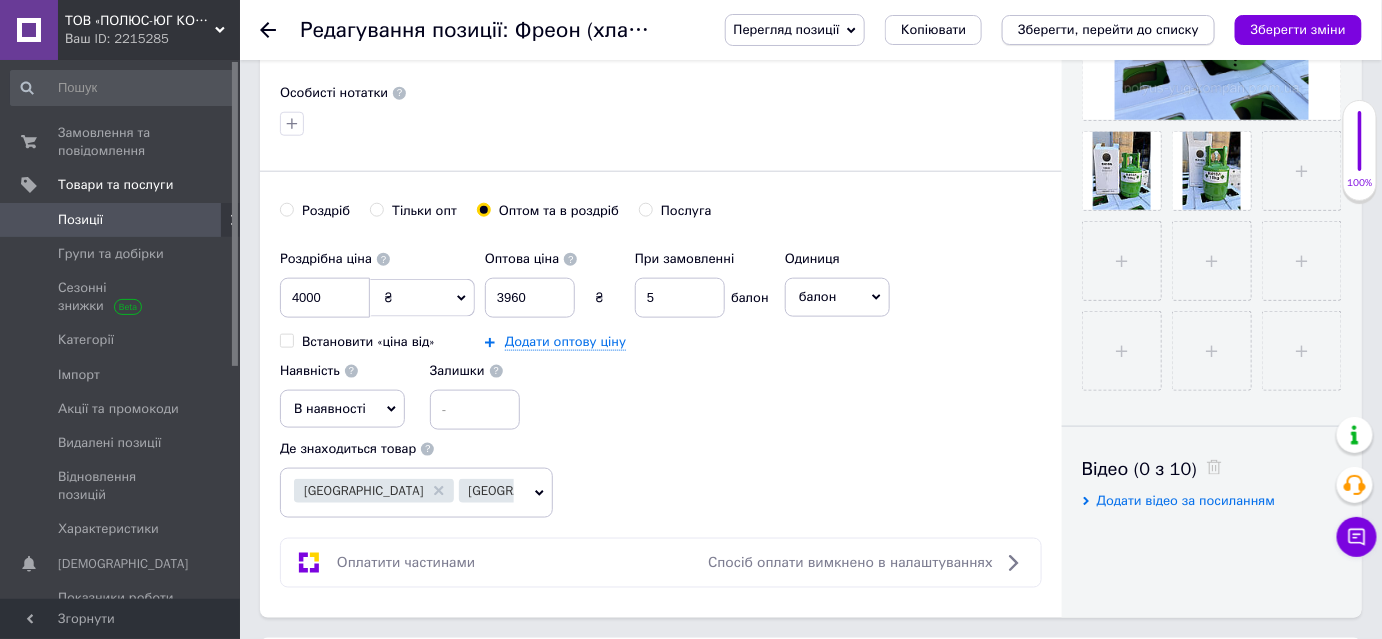 click on "Зберегти, перейти до списку" at bounding box center [1108, 29] 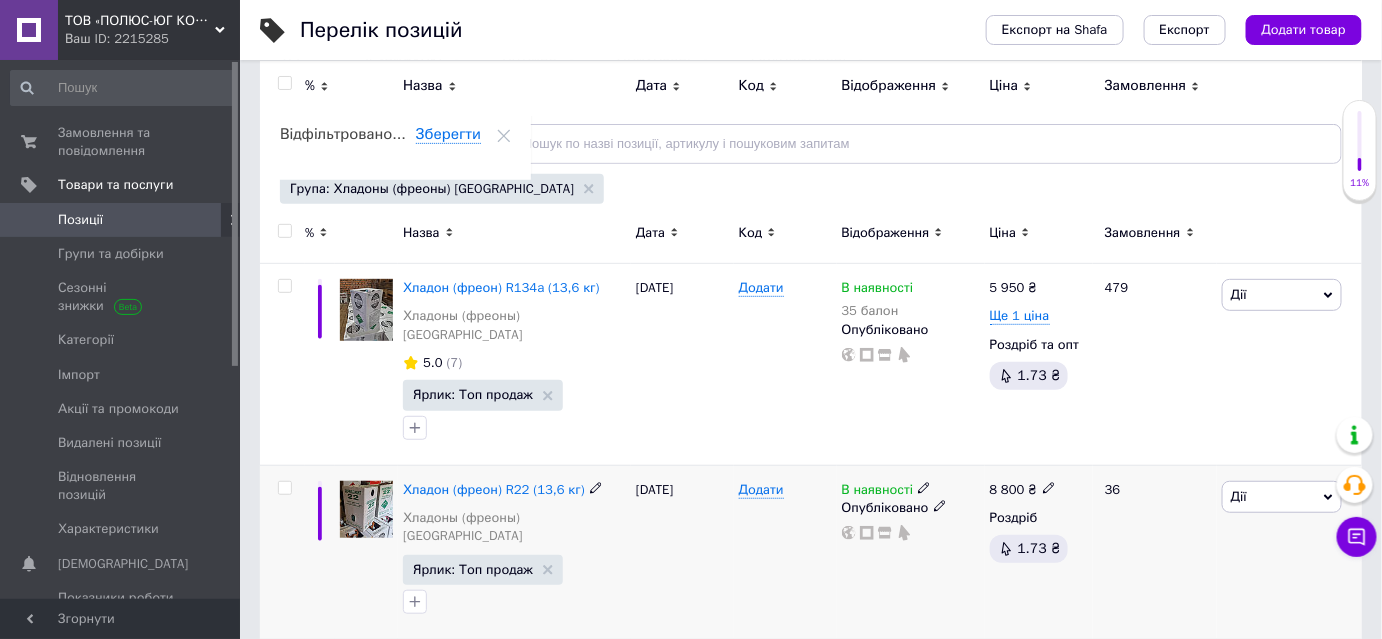 scroll, scrollTop: 0, scrollLeft: 0, axis: both 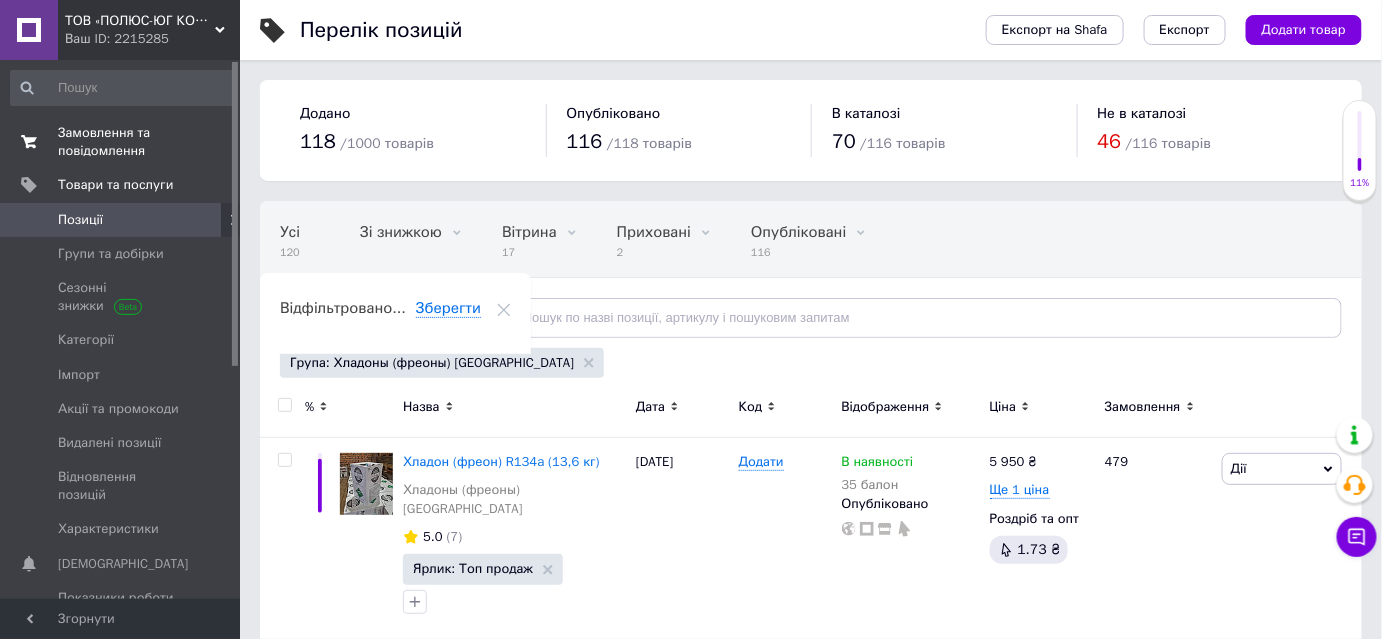 click on "Замовлення та повідомлення" at bounding box center [121, 142] 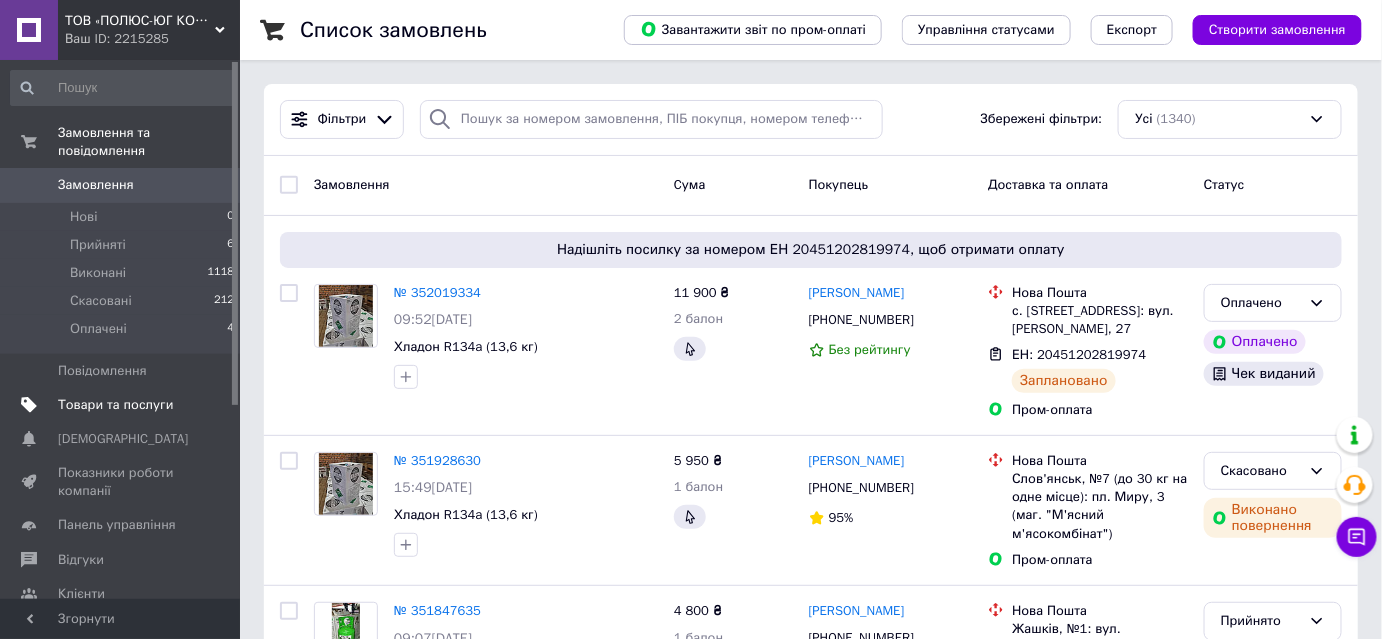 click on "Товари та послуги" at bounding box center [115, 405] 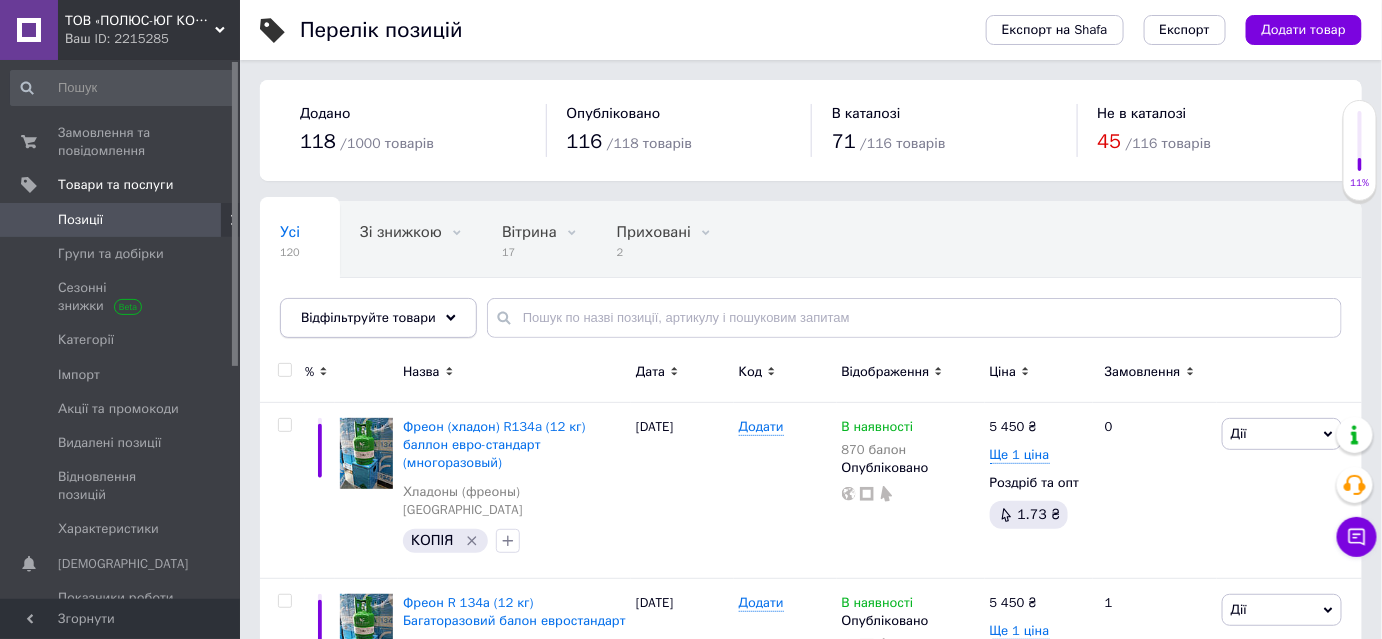 click on "Відфільтруйте товари" at bounding box center (368, 317) 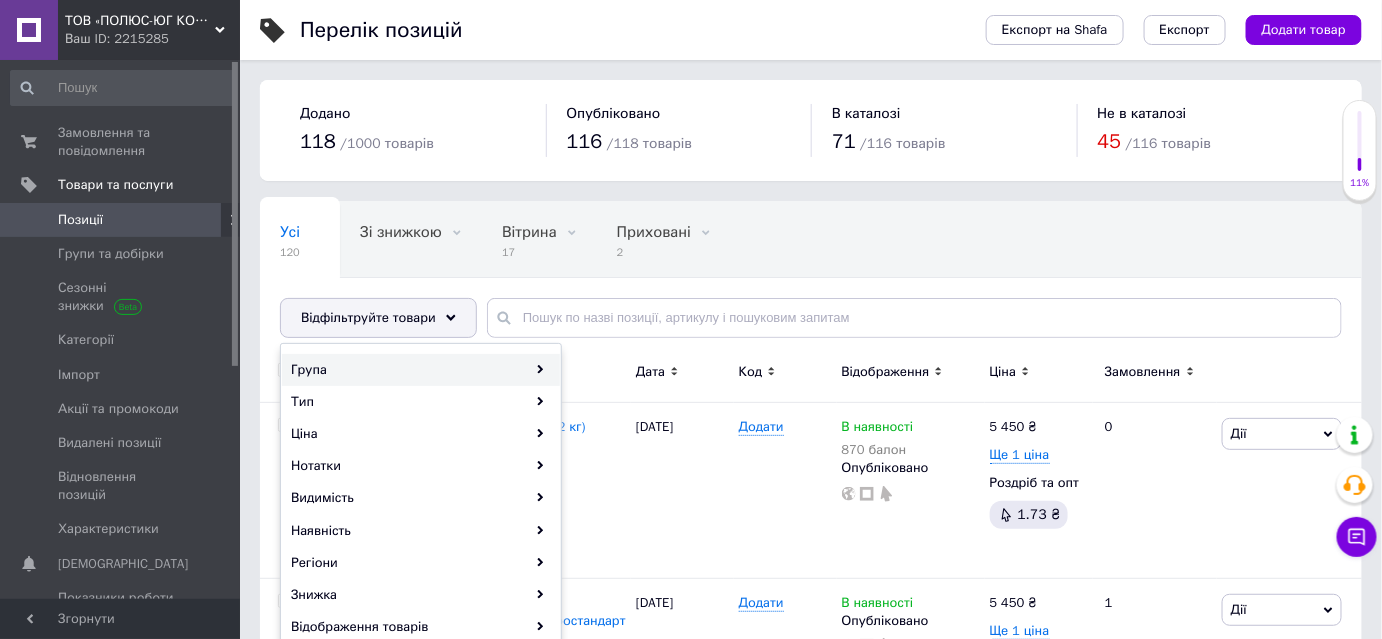 click on "Група" at bounding box center [421, 370] 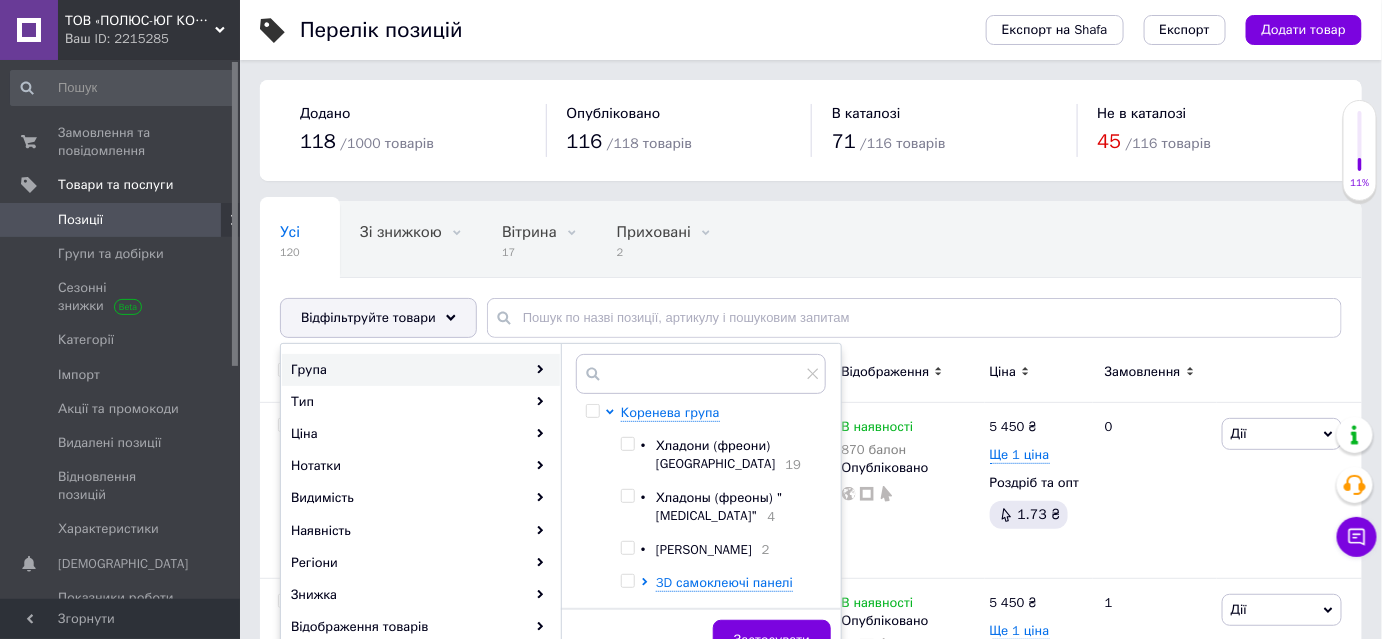 click at bounding box center [628, 444] 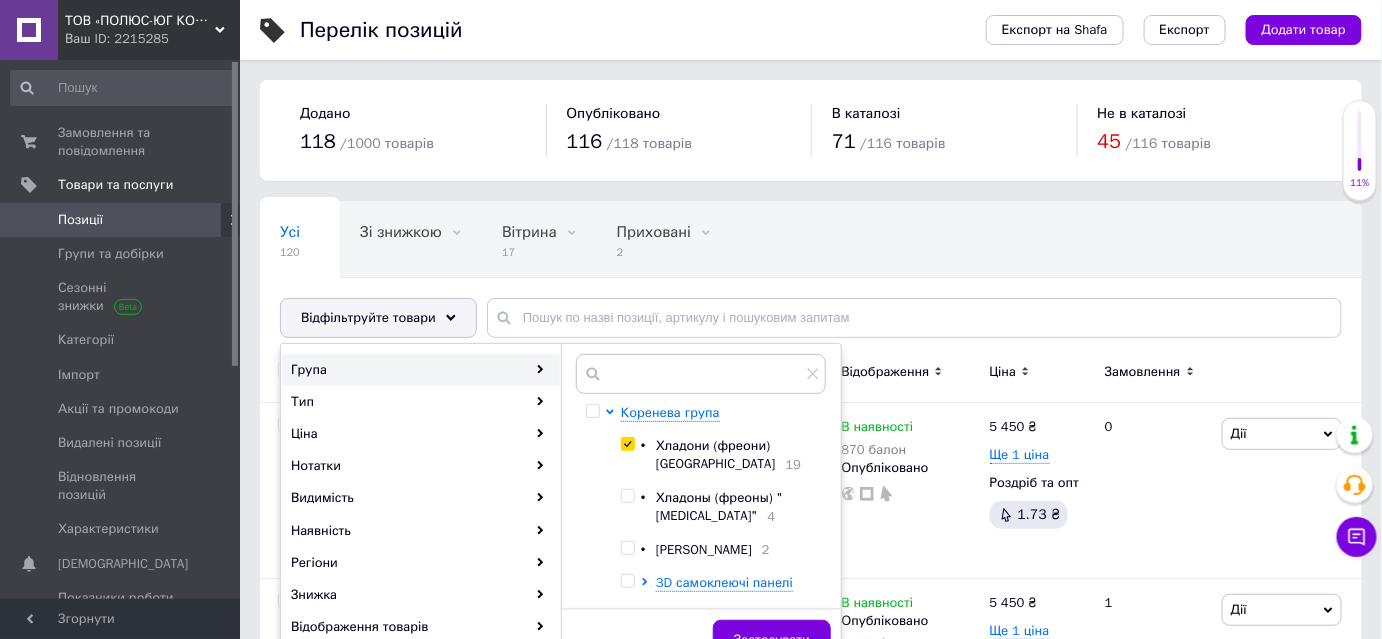 checkbox on "true" 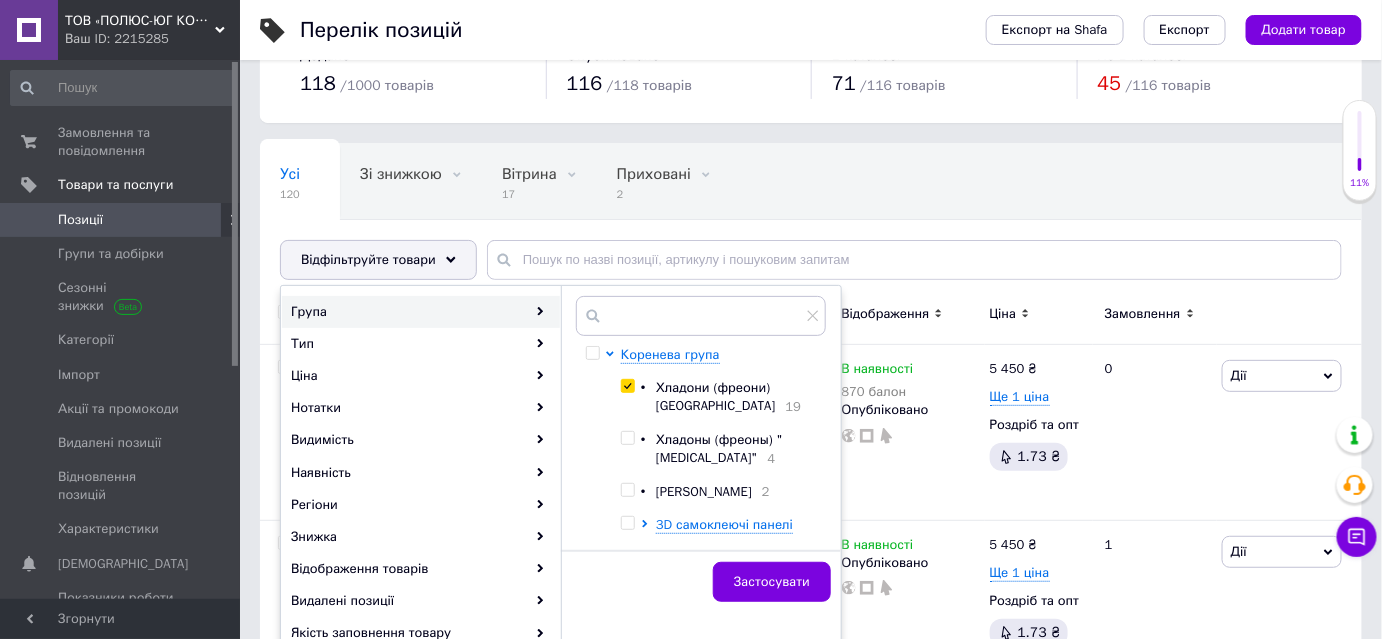 scroll, scrollTop: 90, scrollLeft: 0, axis: vertical 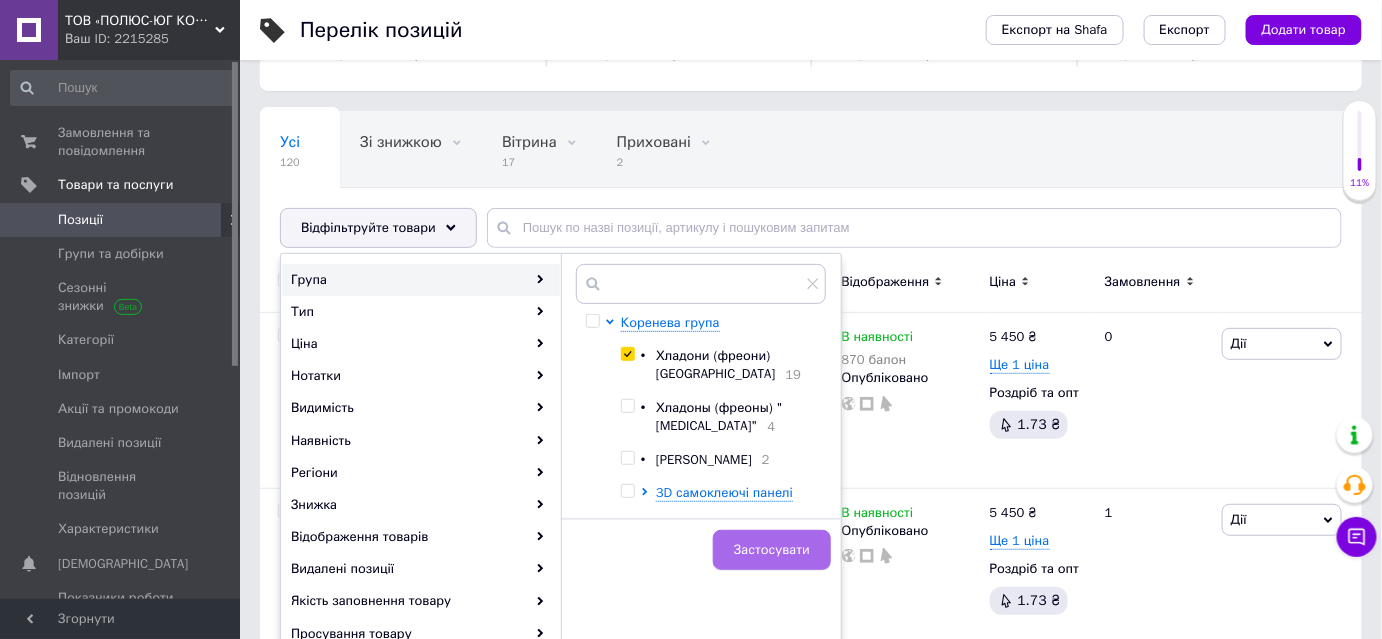 click on "Застосувати" at bounding box center (772, 550) 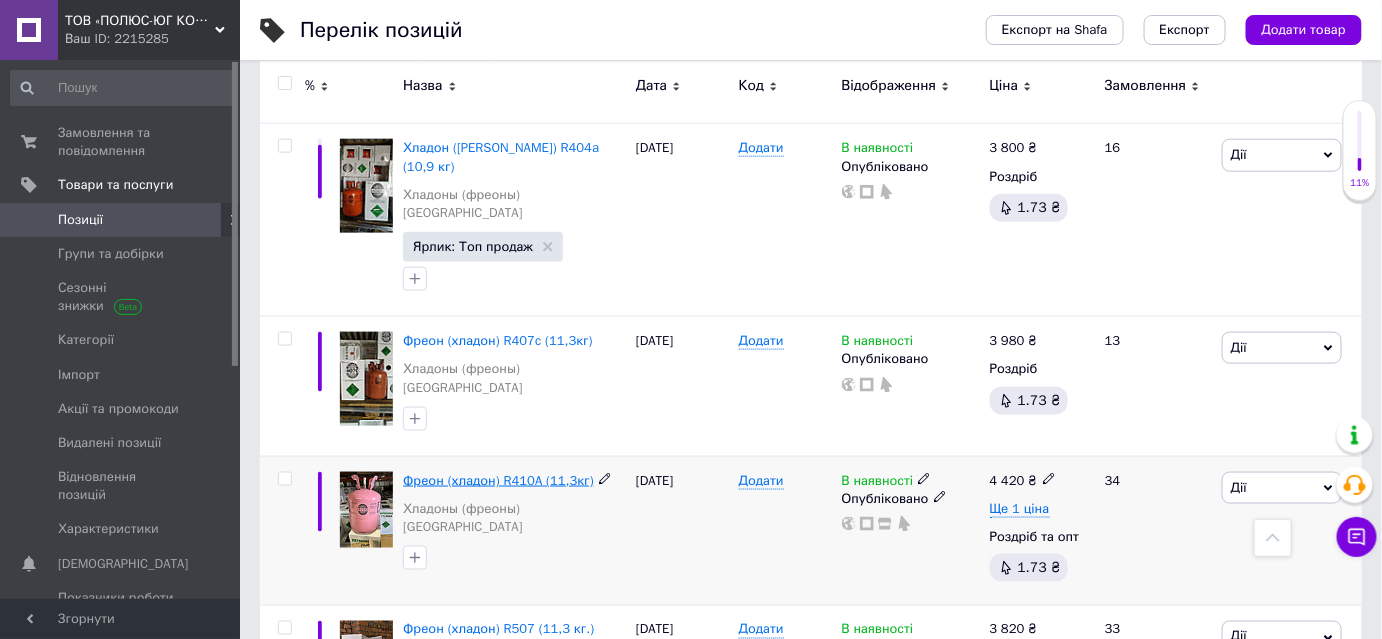 scroll, scrollTop: 818, scrollLeft: 0, axis: vertical 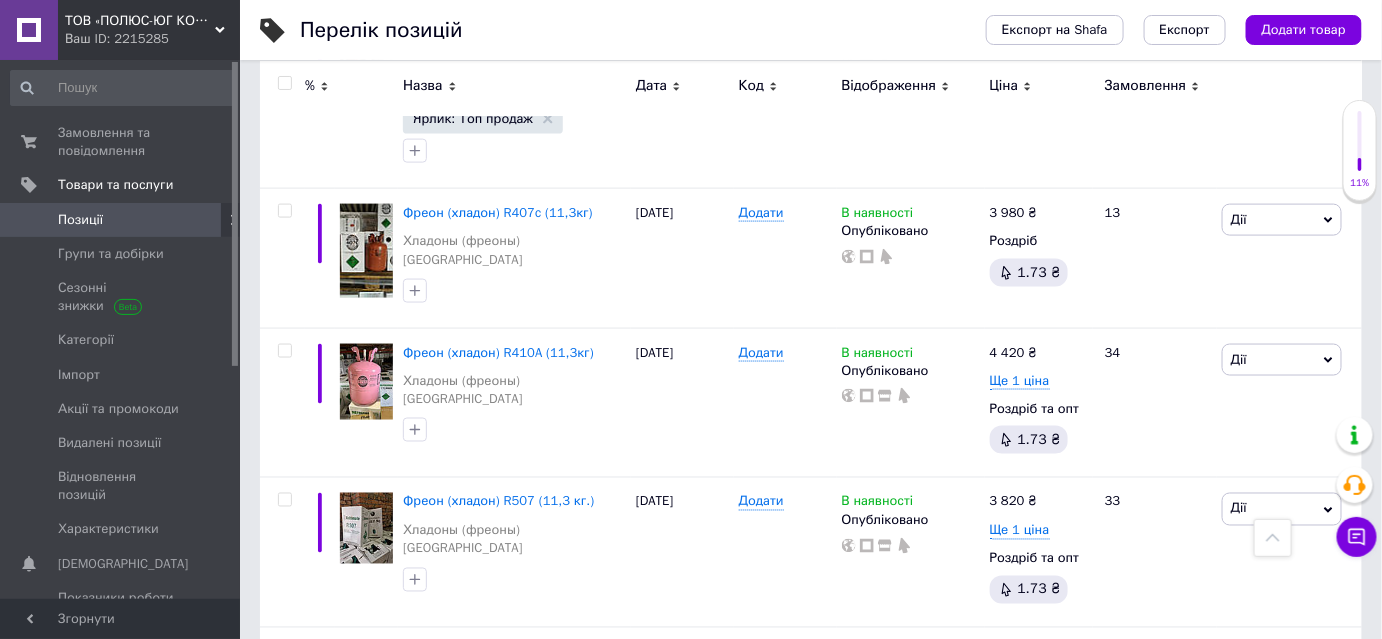 click on "Перелік позицій" at bounding box center (623, 30) 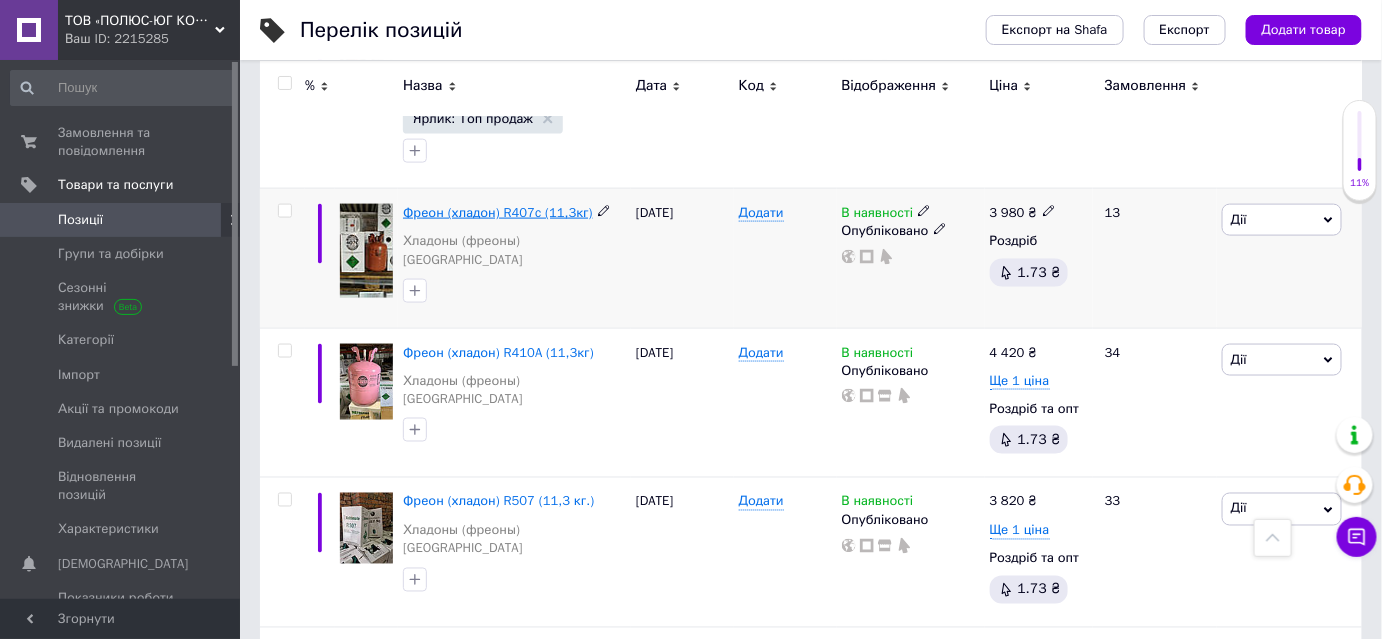 click on "Фреон (хладон) R407c (11,3кг)" at bounding box center (498, 212) 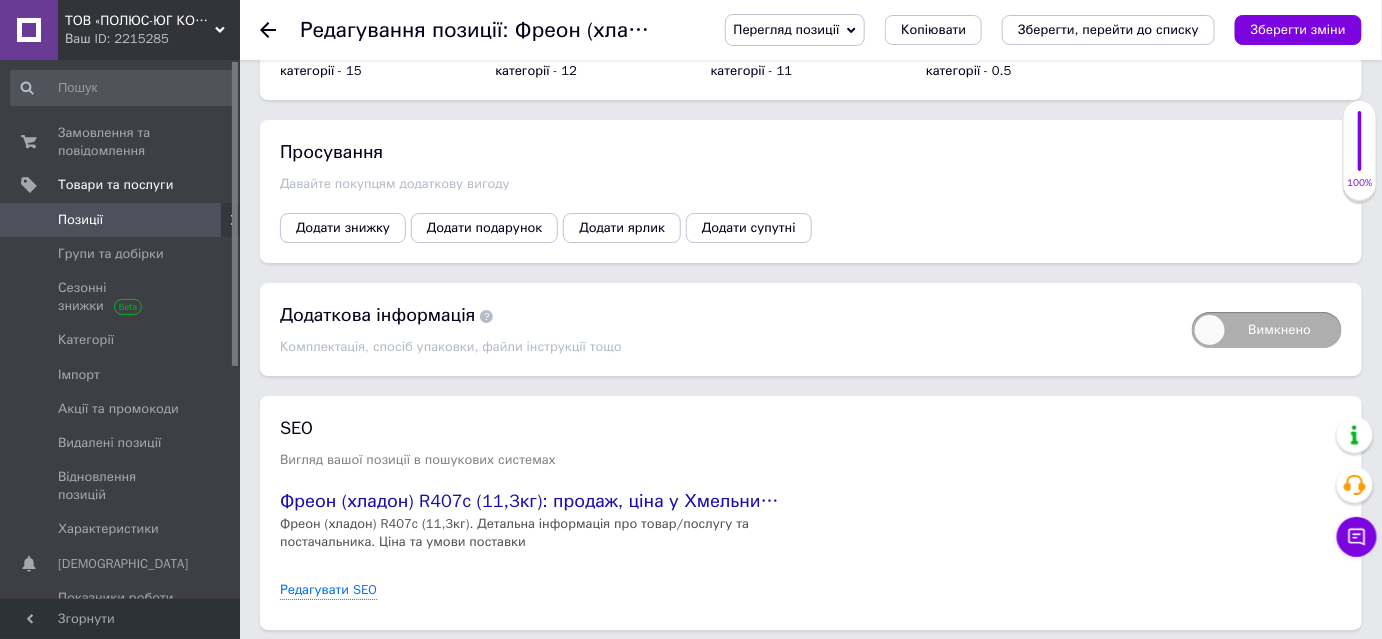 scroll, scrollTop: 2202, scrollLeft: 0, axis: vertical 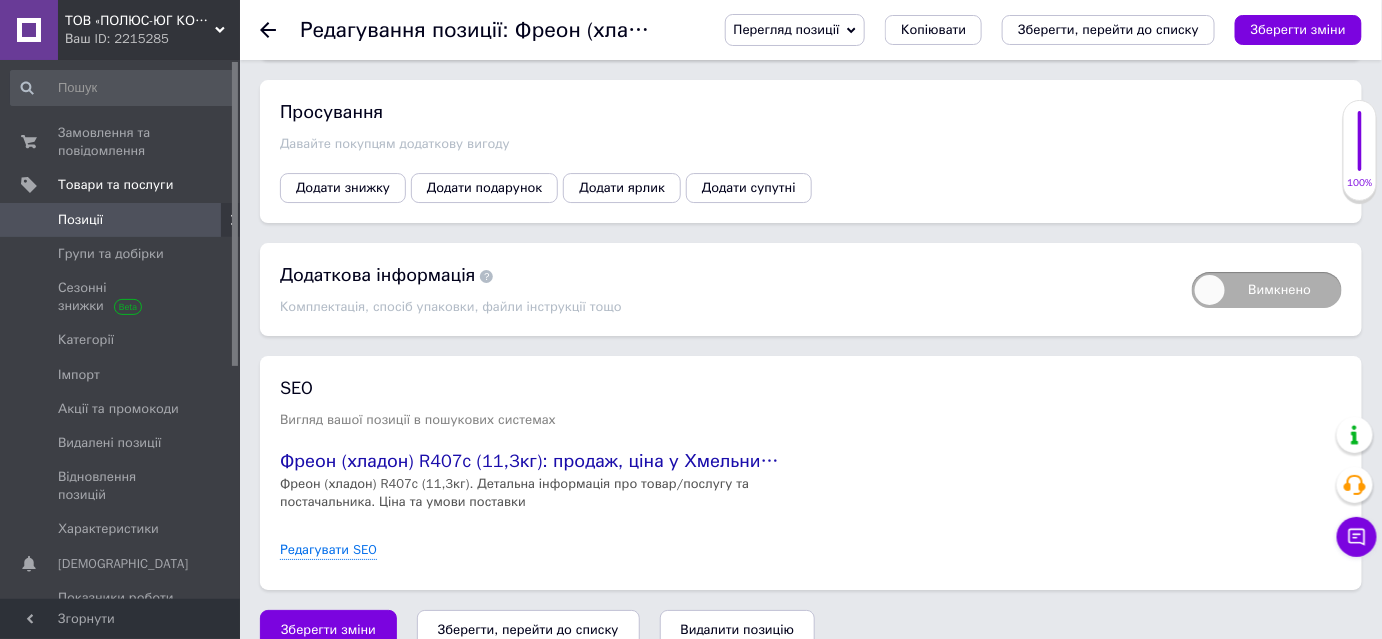 click 